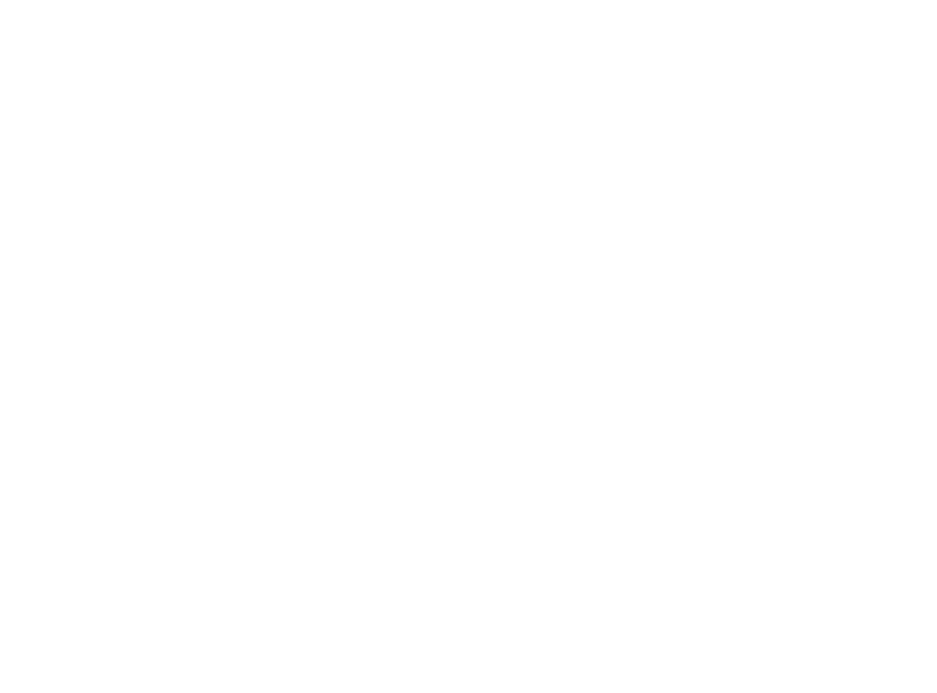scroll, scrollTop: 0, scrollLeft: 0, axis: both 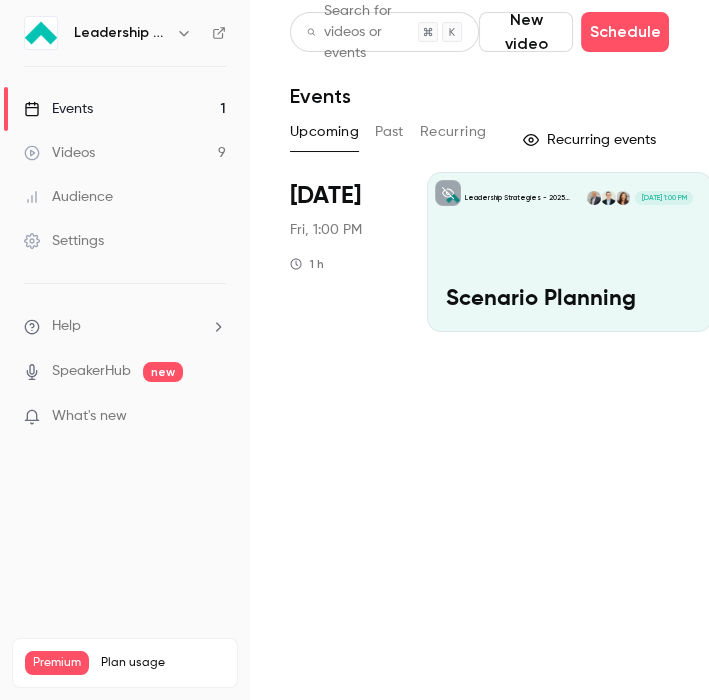 click 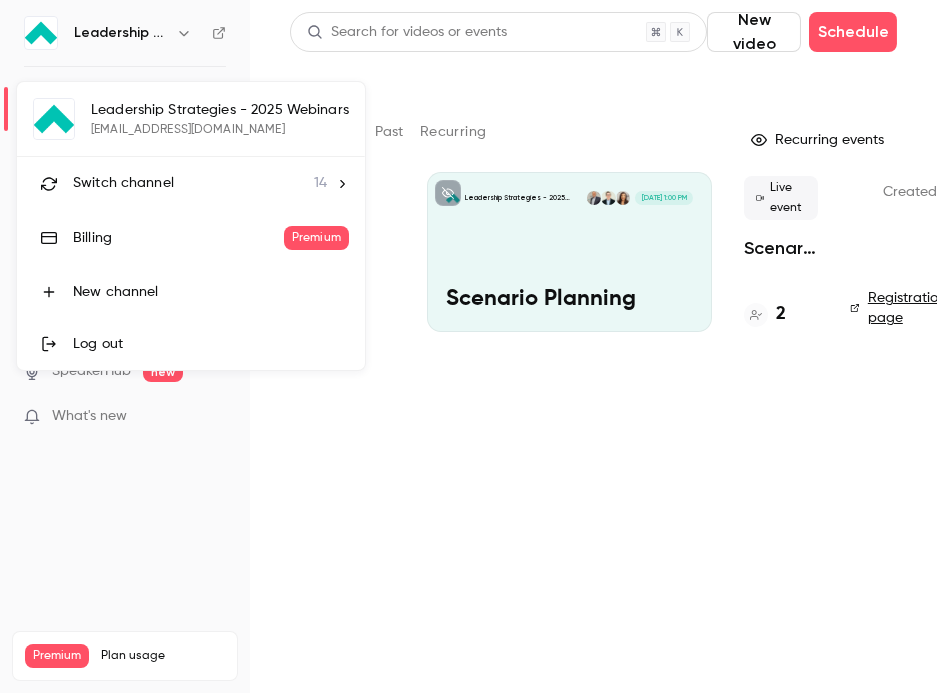 click at bounding box center [468, 346] 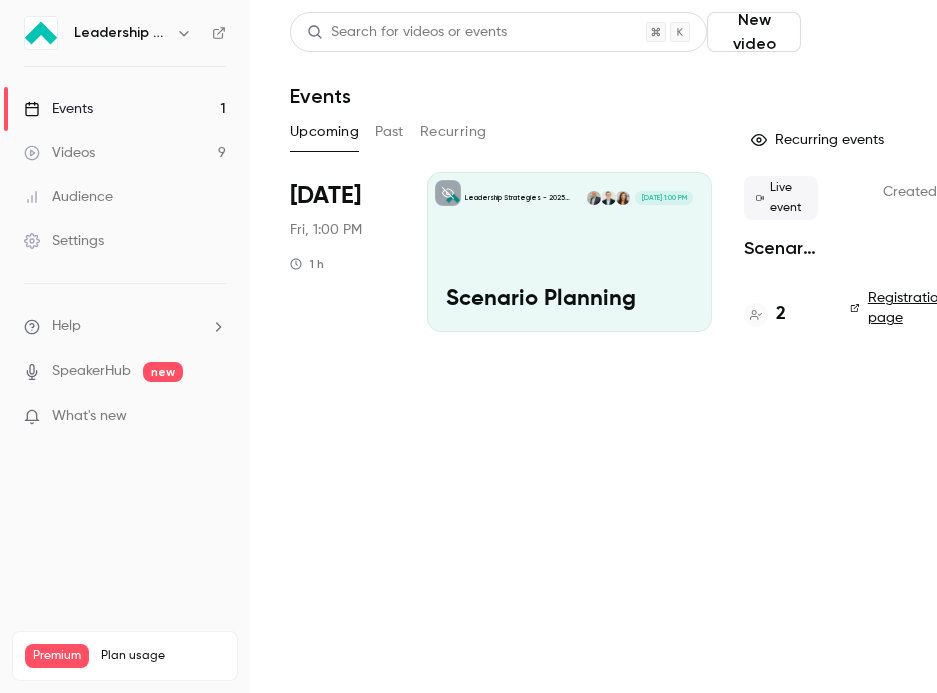 click on "Schedule" at bounding box center (853, 32) 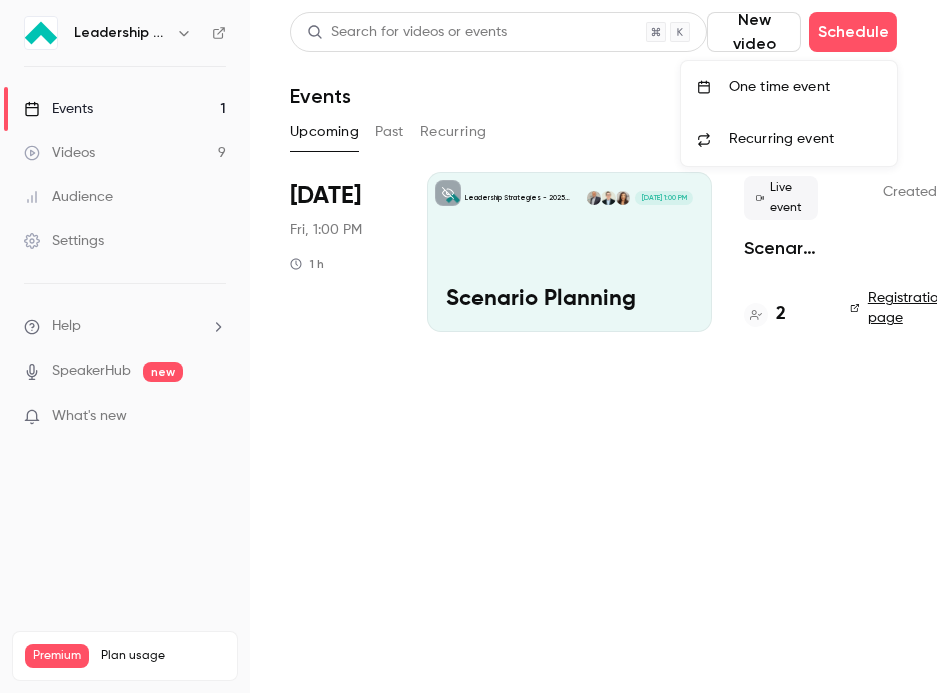click on "One time event" at bounding box center (805, 87) 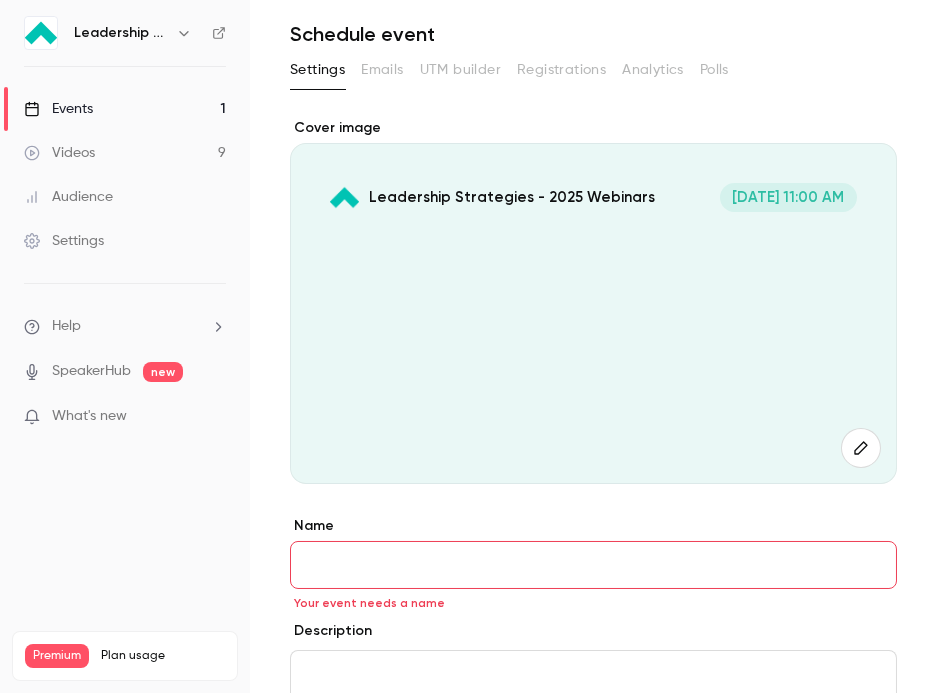 scroll, scrollTop: 111, scrollLeft: 0, axis: vertical 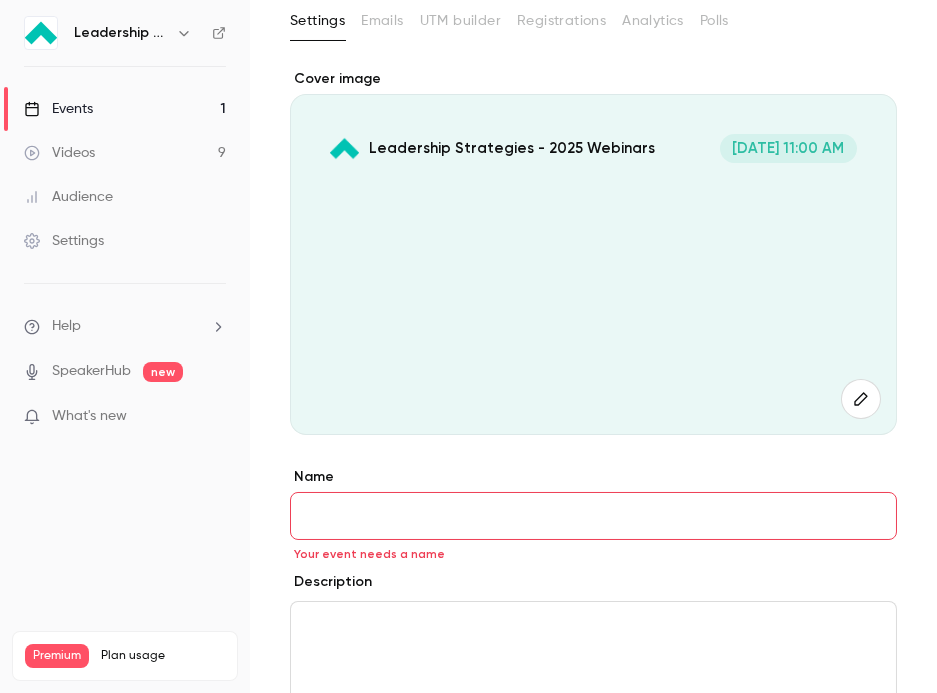 click on "Name" at bounding box center (593, 516) 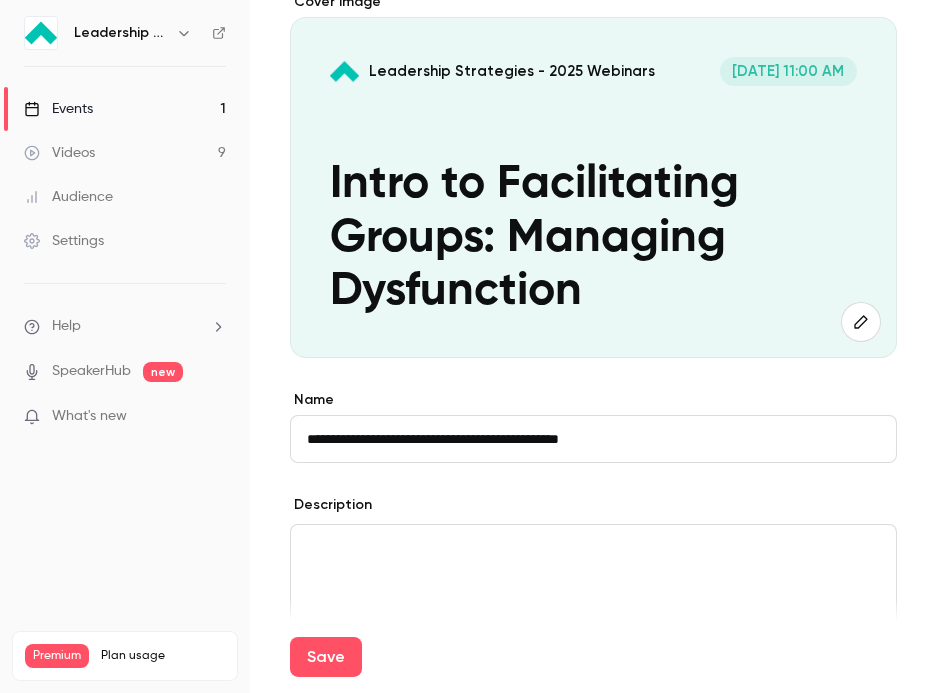 scroll, scrollTop: 222, scrollLeft: 0, axis: vertical 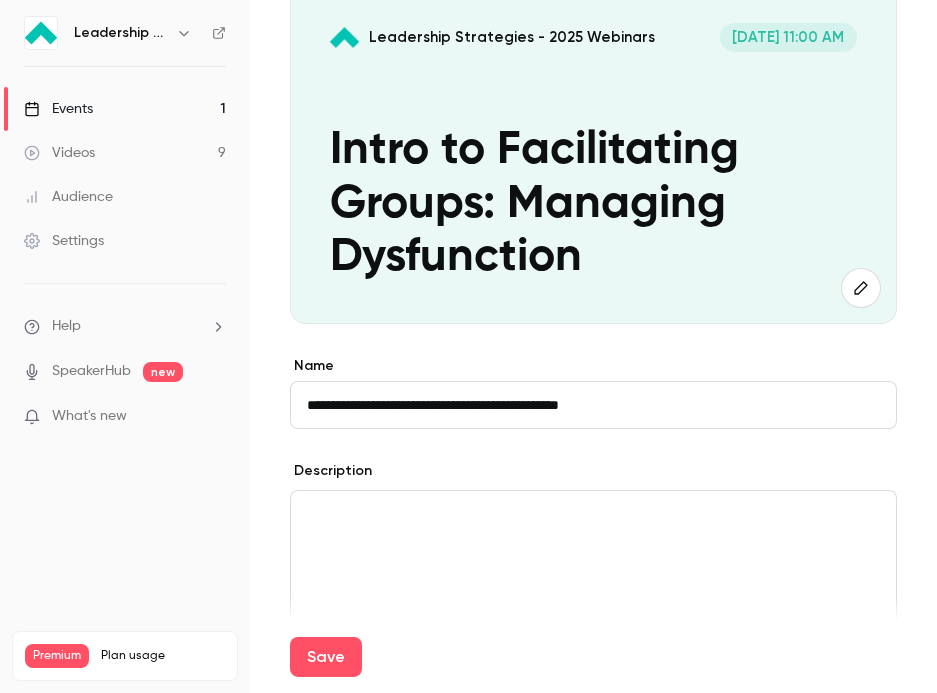type on "**********" 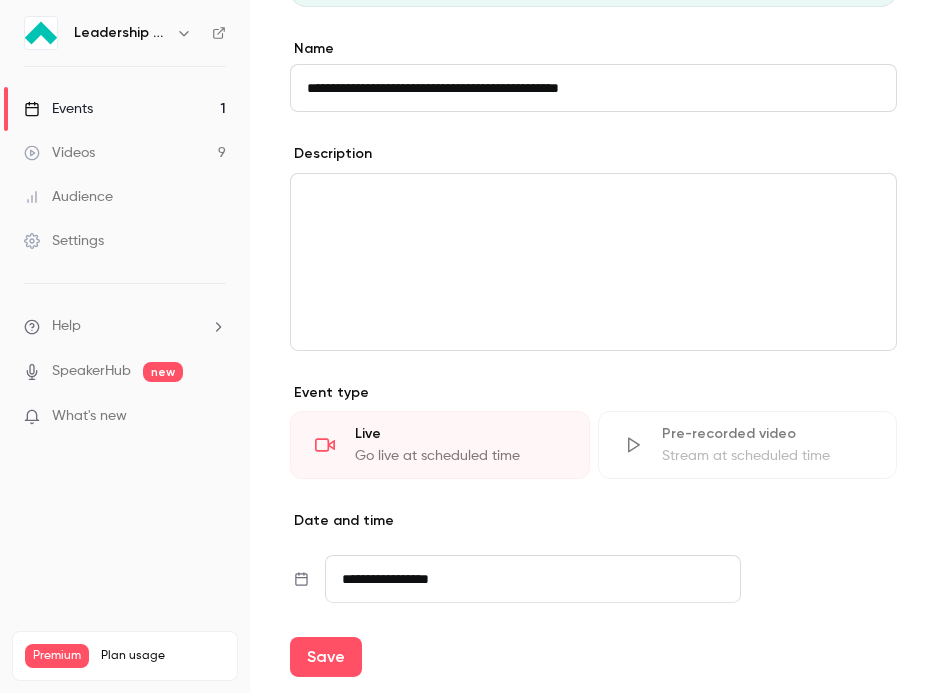 scroll, scrollTop: 555, scrollLeft: 0, axis: vertical 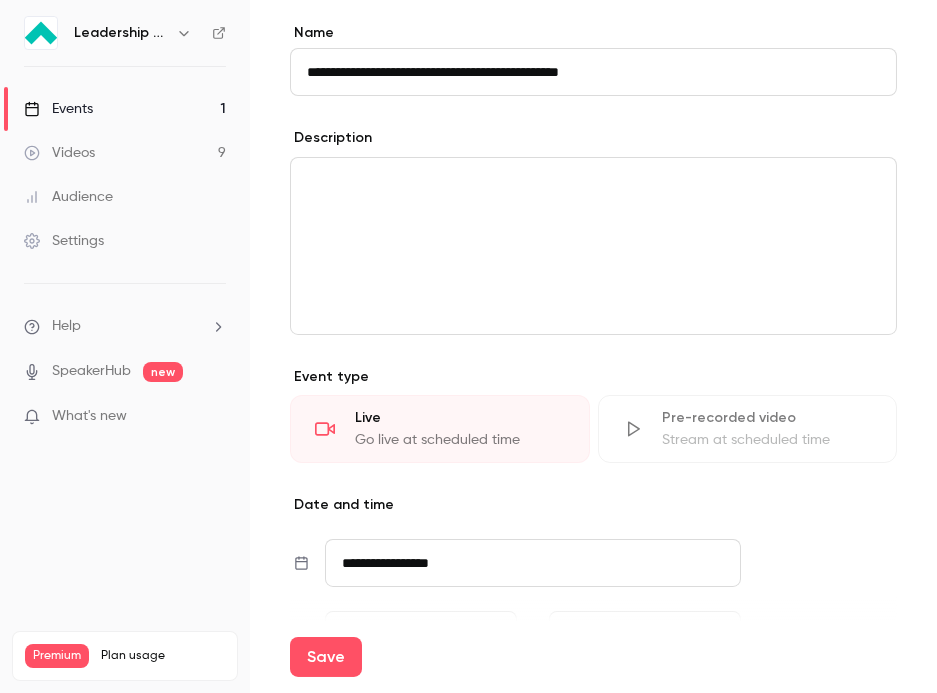 click at bounding box center (593, 182) 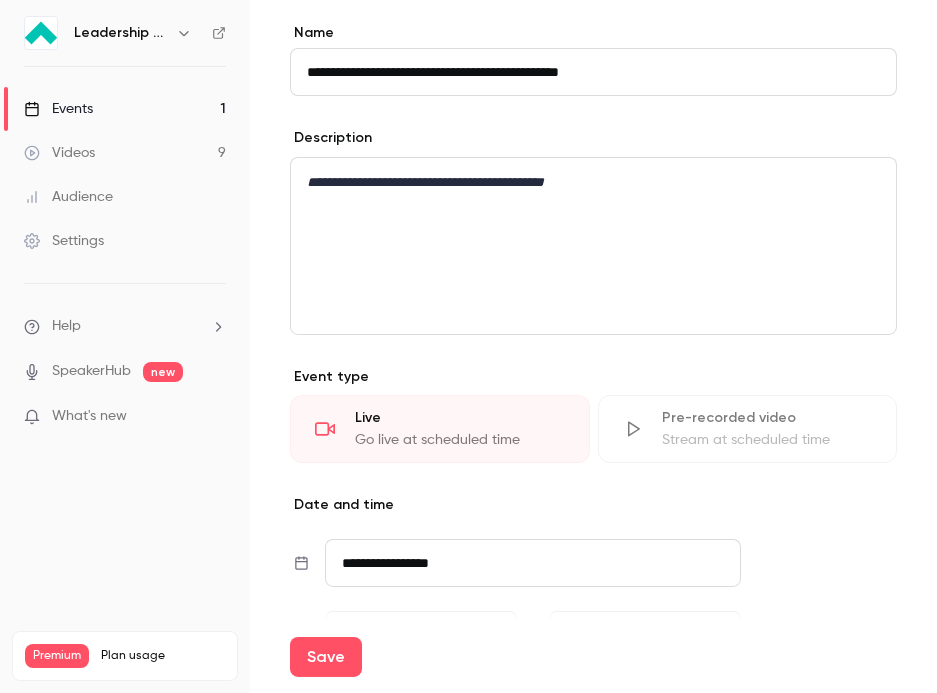 scroll, scrollTop: 0, scrollLeft: 0, axis: both 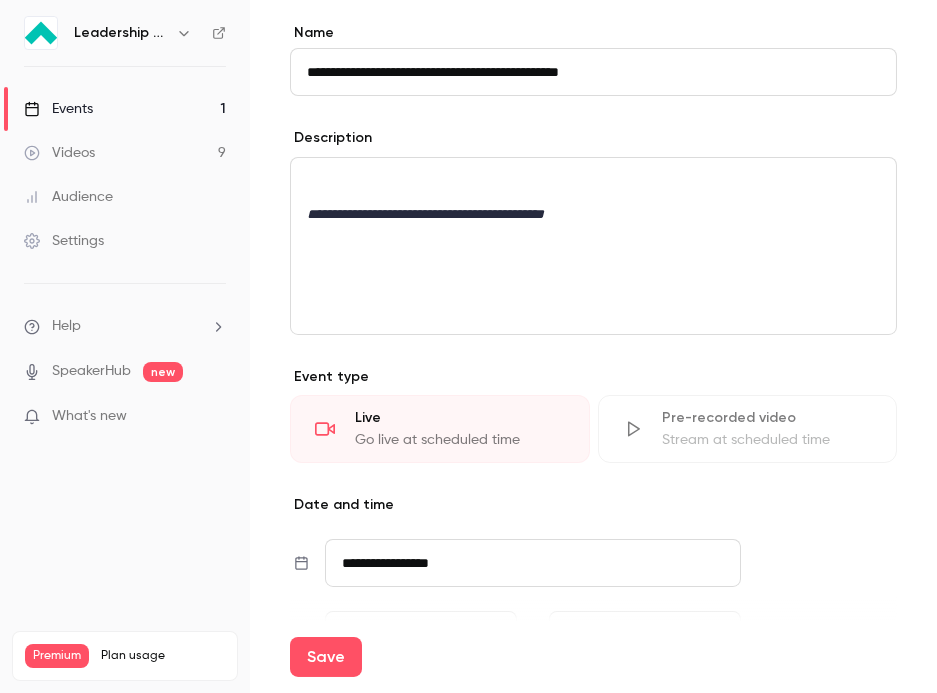 click on "**********" at bounding box center [593, 246] 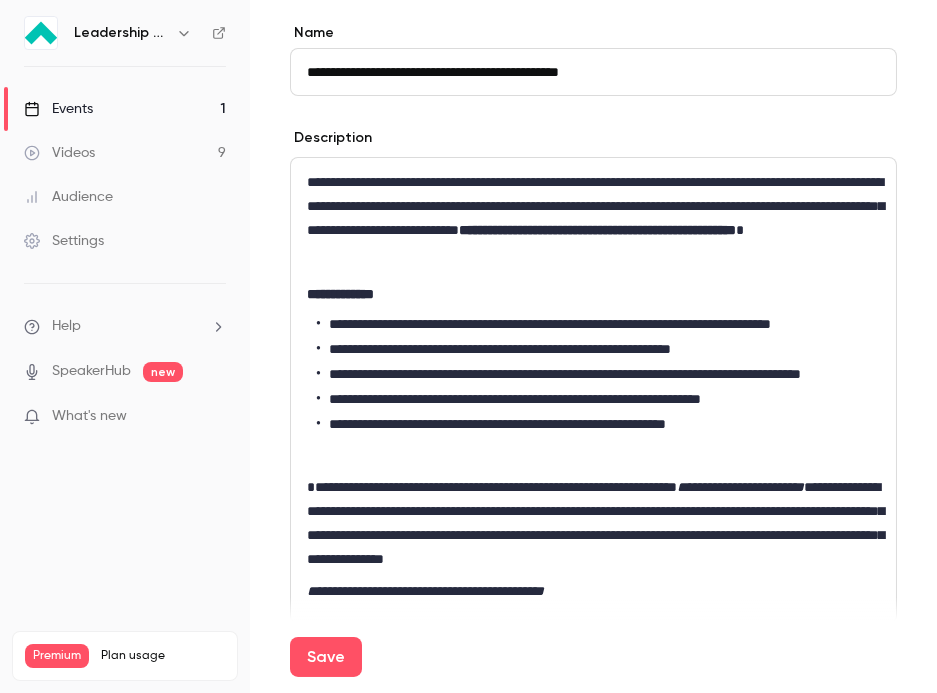 scroll, scrollTop: 0, scrollLeft: 0, axis: both 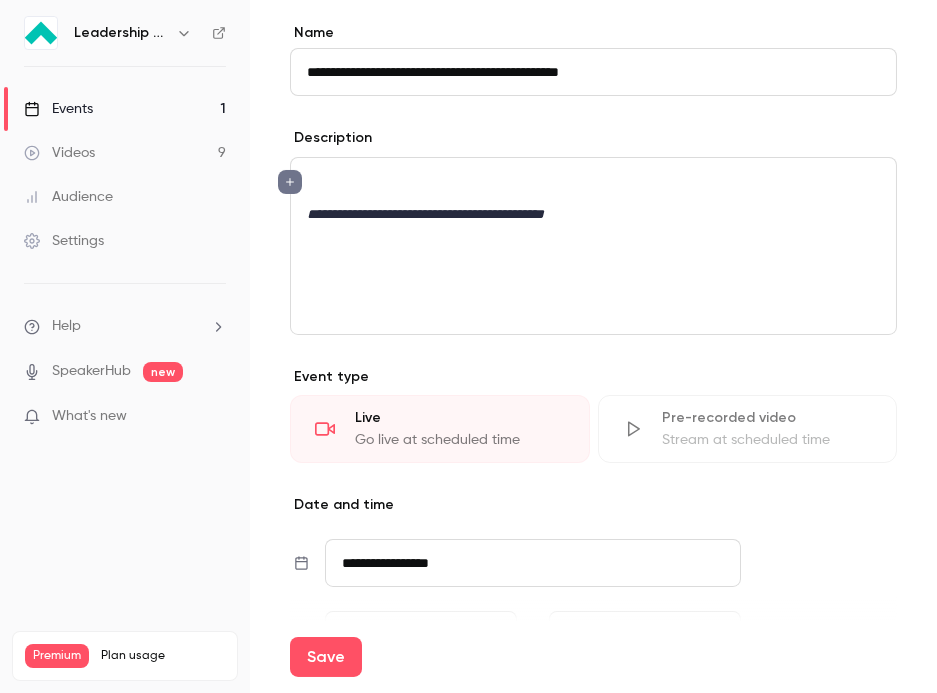 click on "**********" at bounding box center [593, 246] 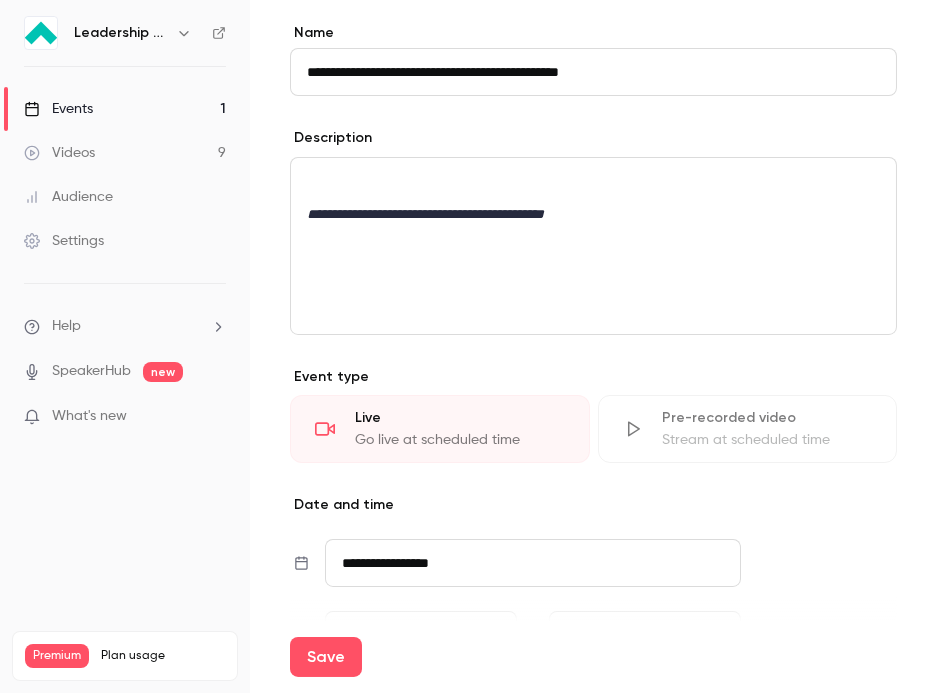 click on "**********" at bounding box center [593, 214] 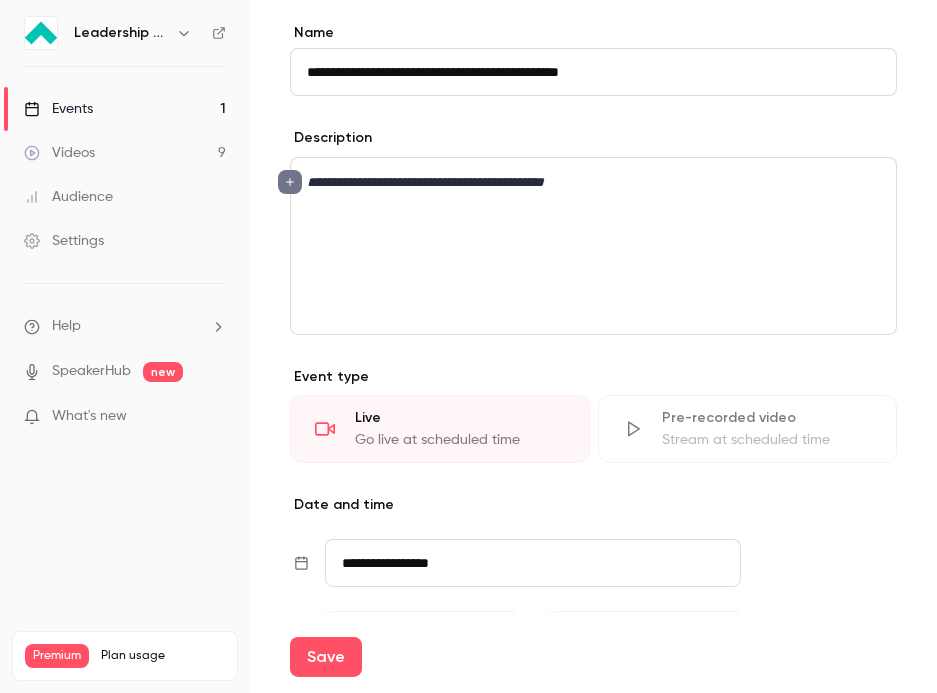 click on "**********" at bounding box center (593, 182) 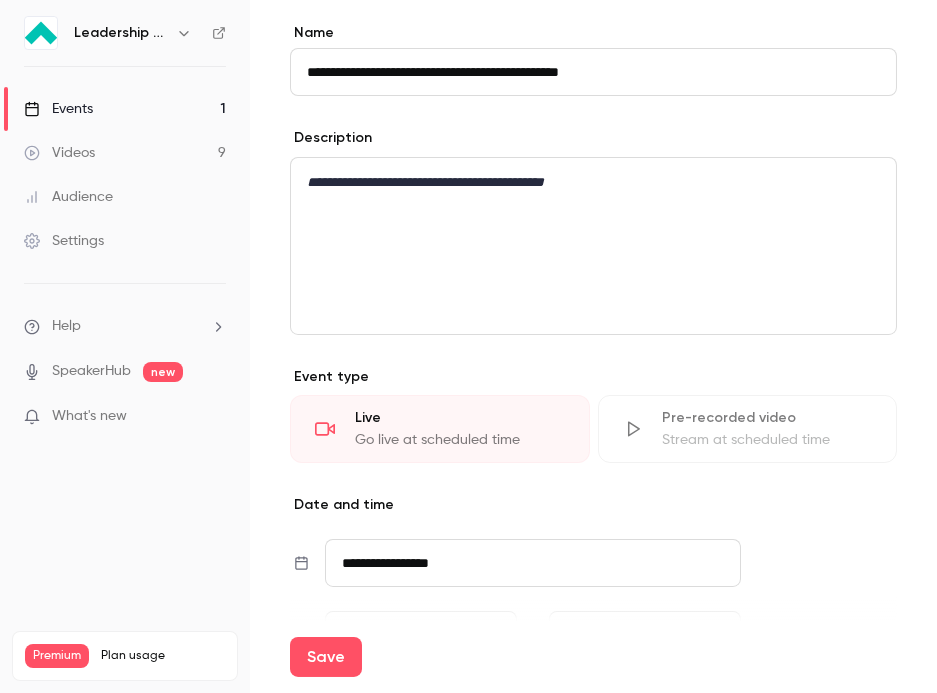 click on "**********" at bounding box center [593, 182] 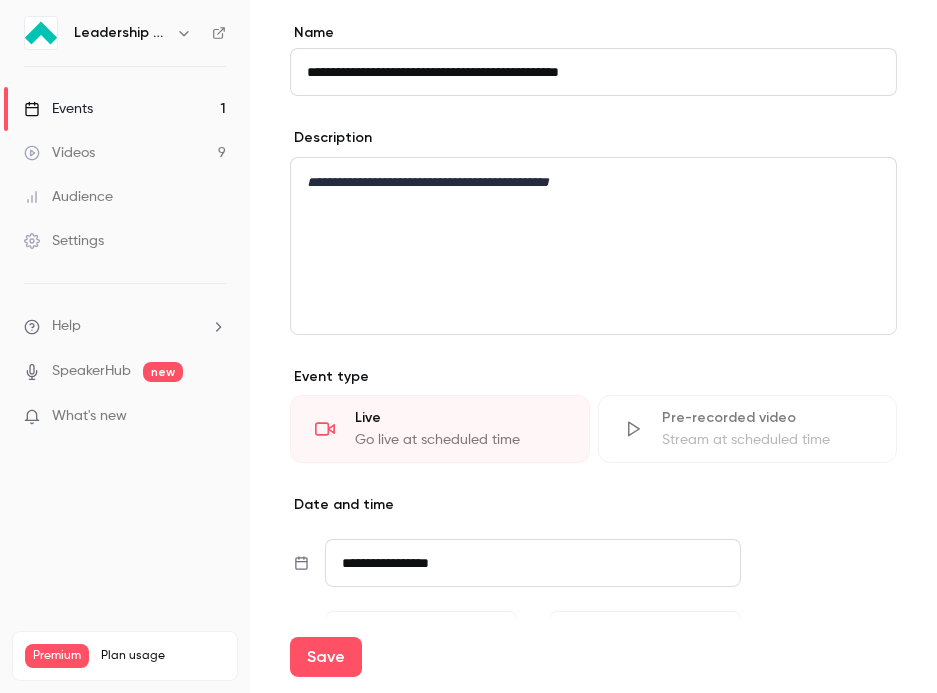 scroll, scrollTop: 0, scrollLeft: 0, axis: both 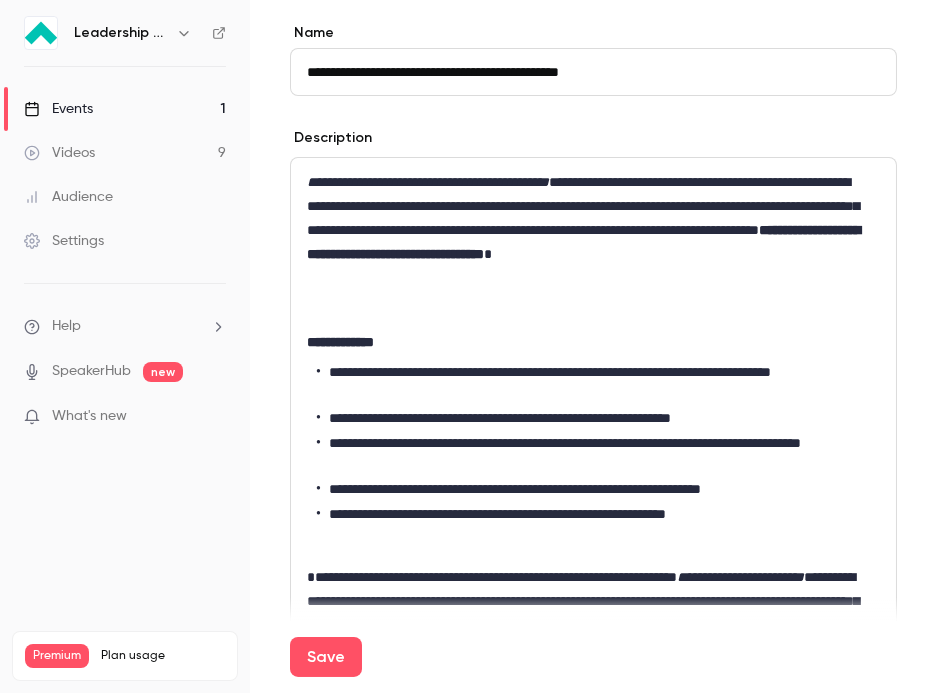click on "**********" at bounding box center [585, 230] 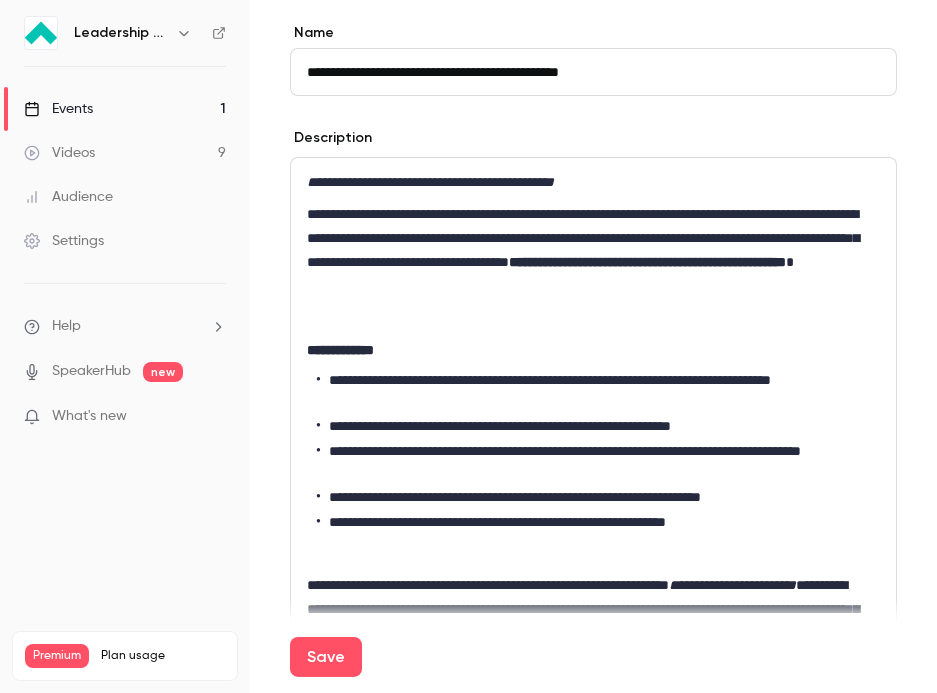 click on "**********" at bounding box center (593, 182) 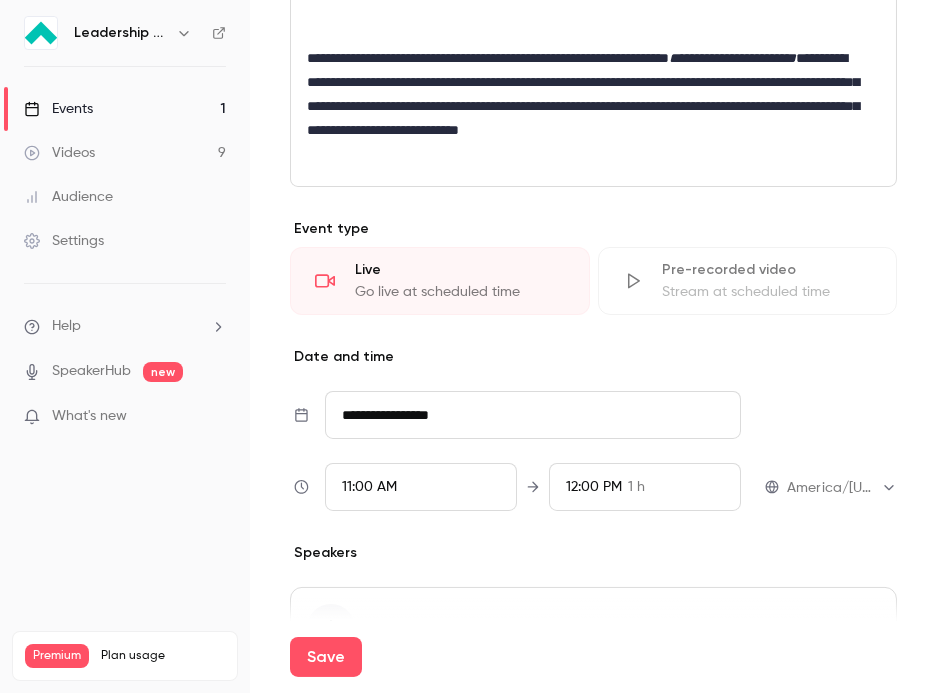 scroll, scrollTop: 1111, scrollLeft: 0, axis: vertical 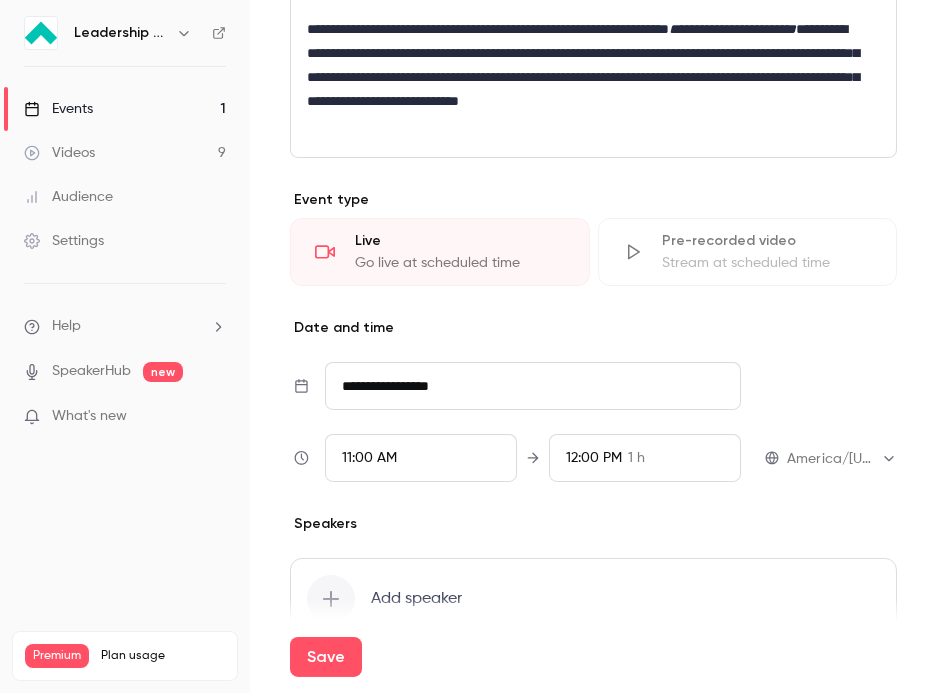 click on "**********" at bounding box center (533, 386) 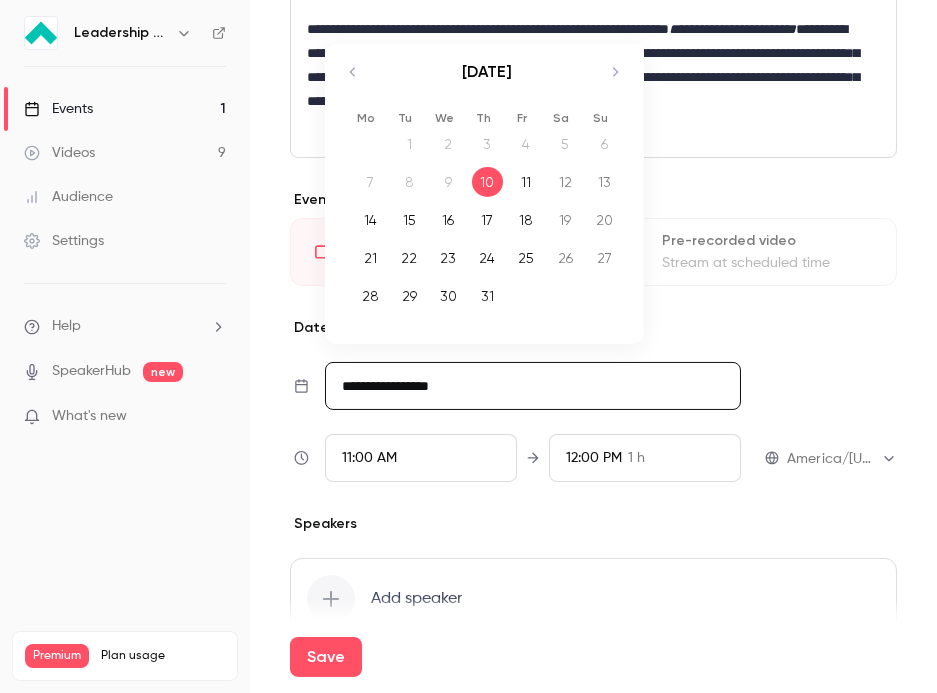 click 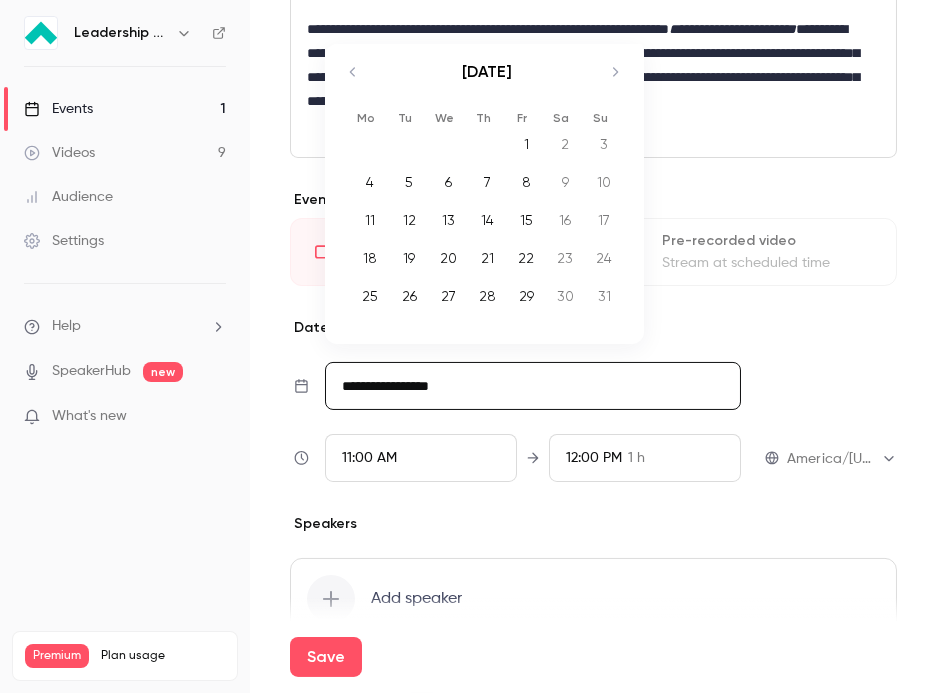 click on "26" at bounding box center (409, 296) 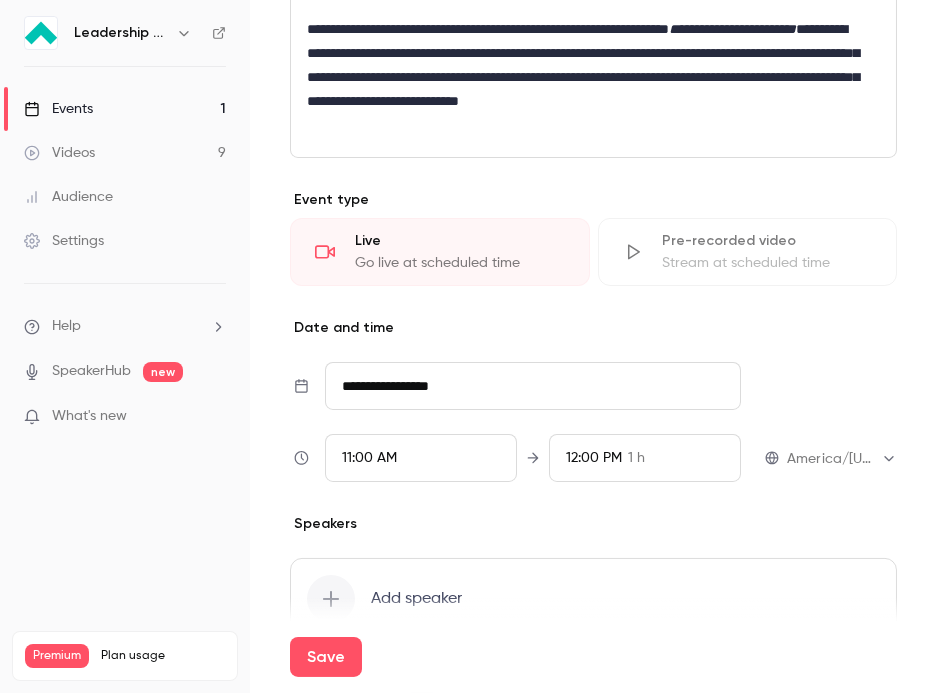 click on "11:00 AM" at bounding box center (369, 458) 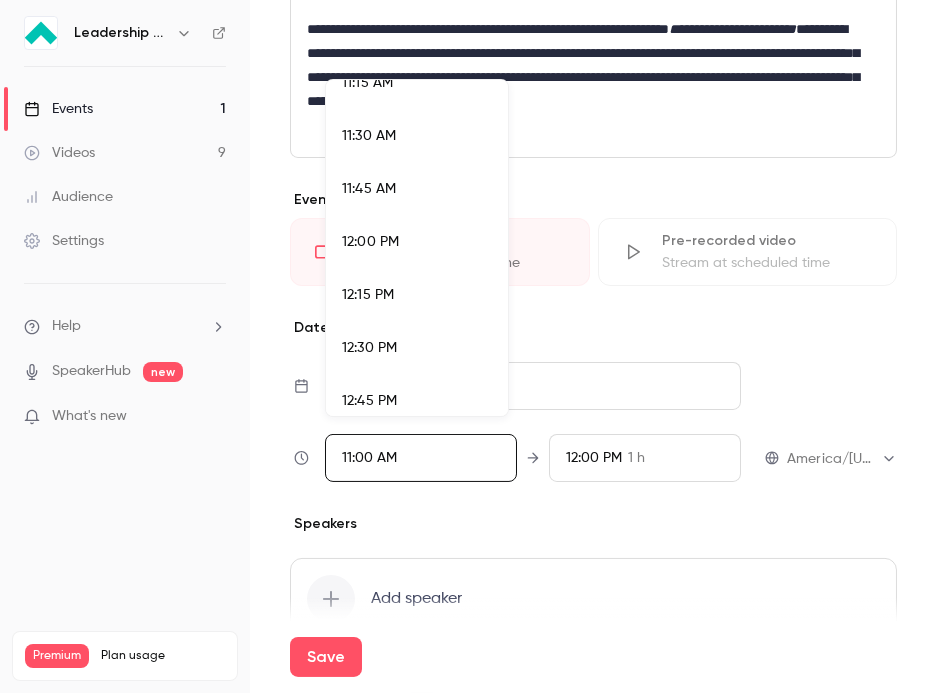 scroll, scrollTop: 2412, scrollLeft: 0, axis: vertical 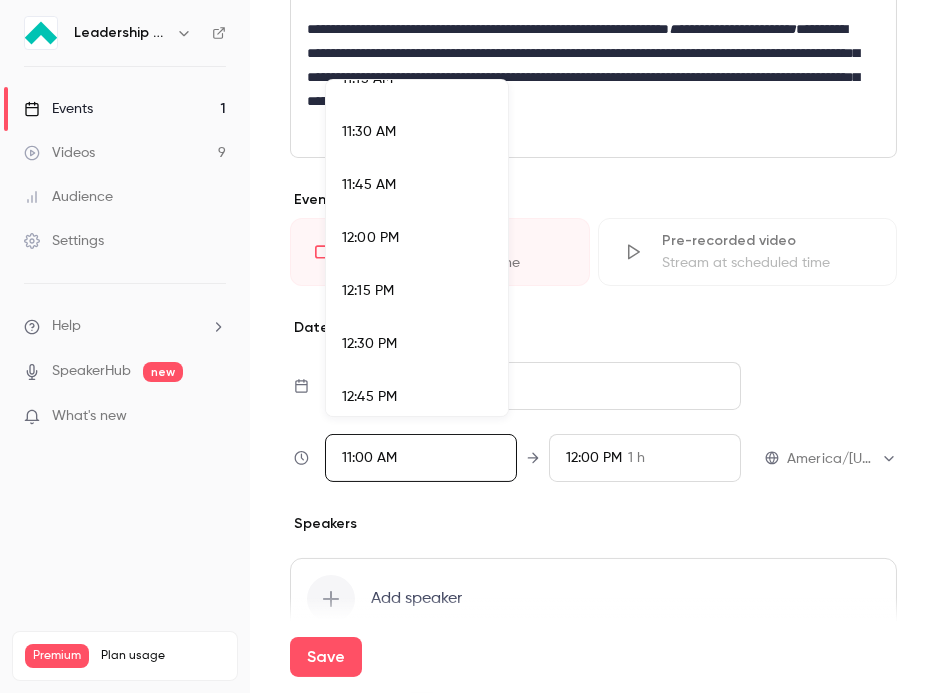 click on "12:30 PM" at bounding box center (417, 344) 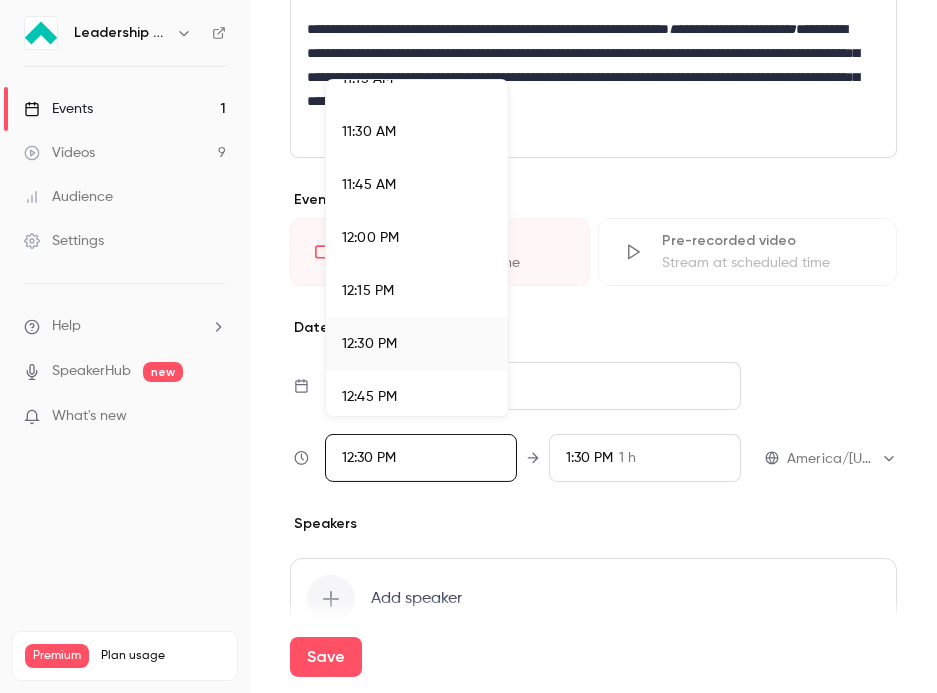 click at bounding box center [468, 346] 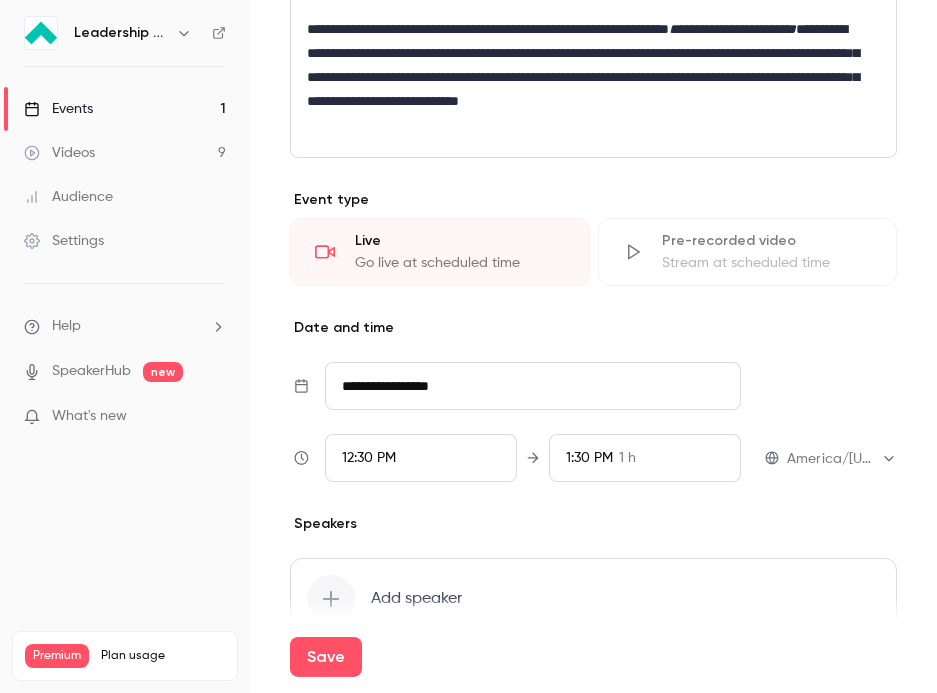 scroll, scrollTop: 2190, scrollLeft: 0, axis: vertical 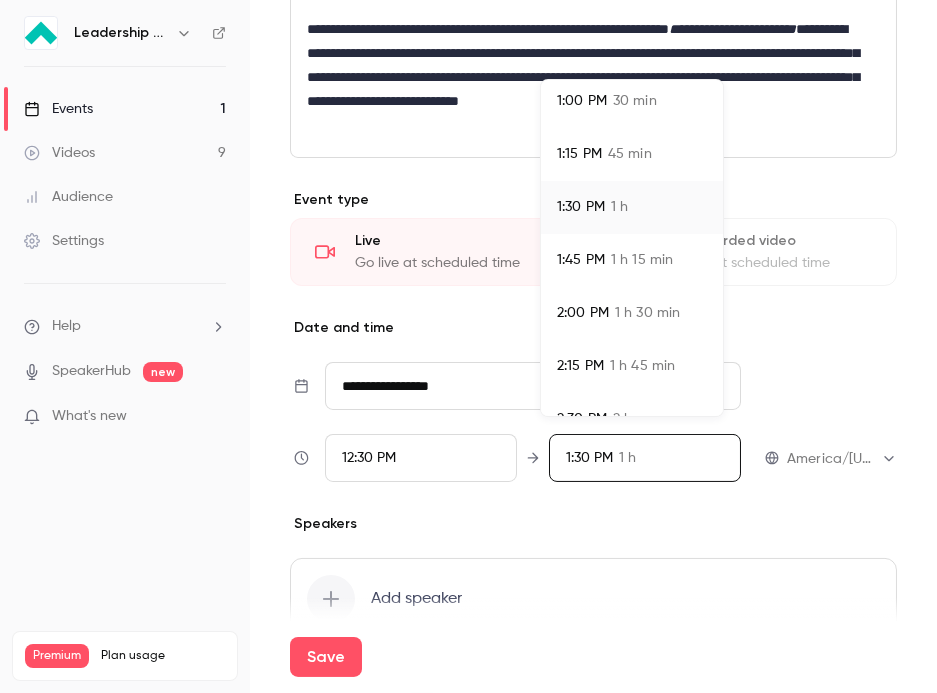 click on "2:00 PM 1 h 30 min" at bounding box center (632, 313) 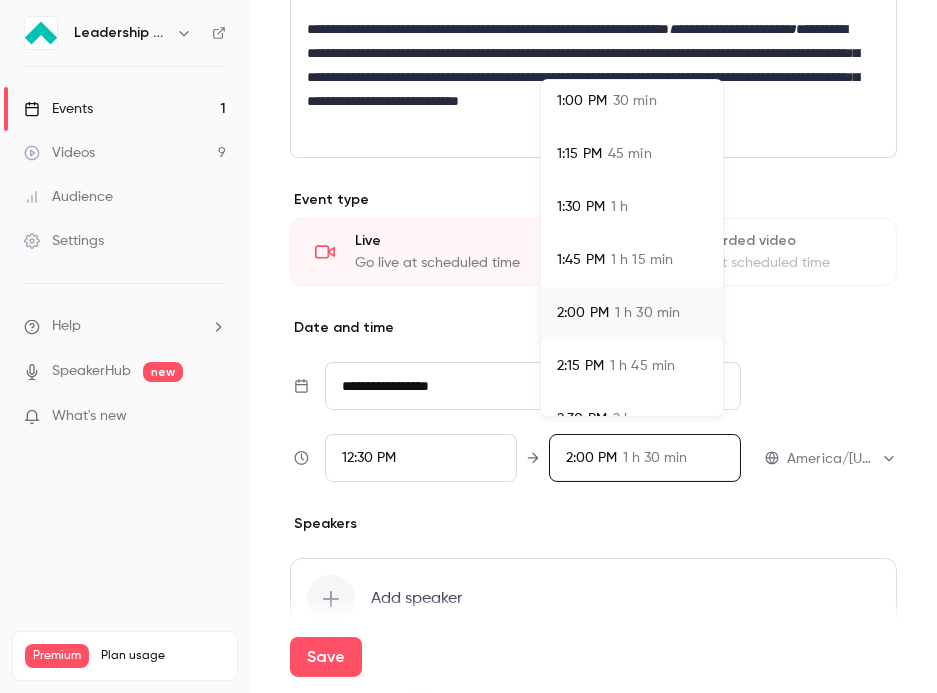 click at bounding box center (468, 346) 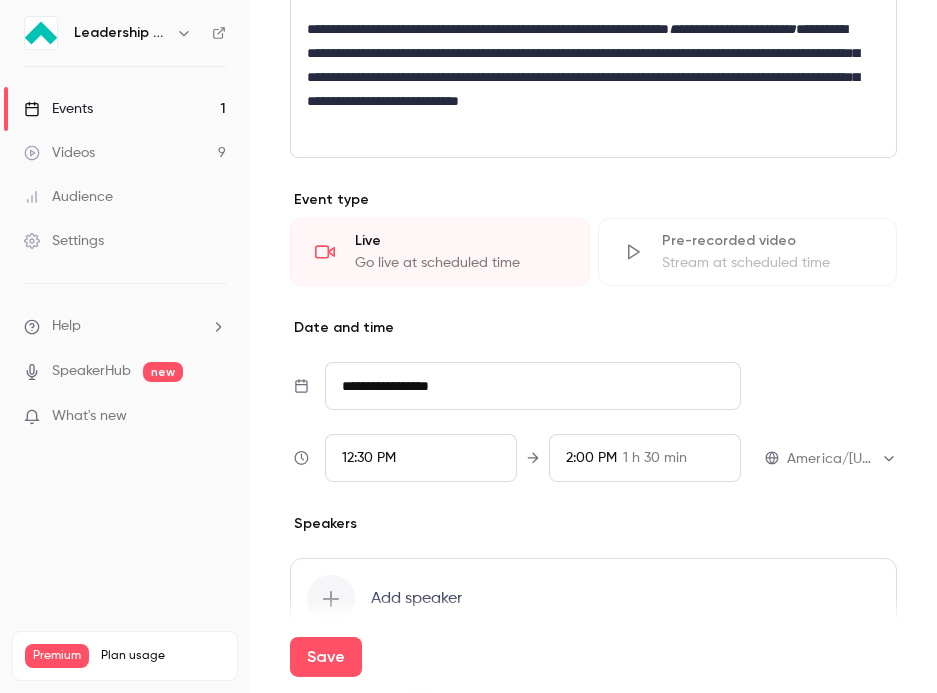 click 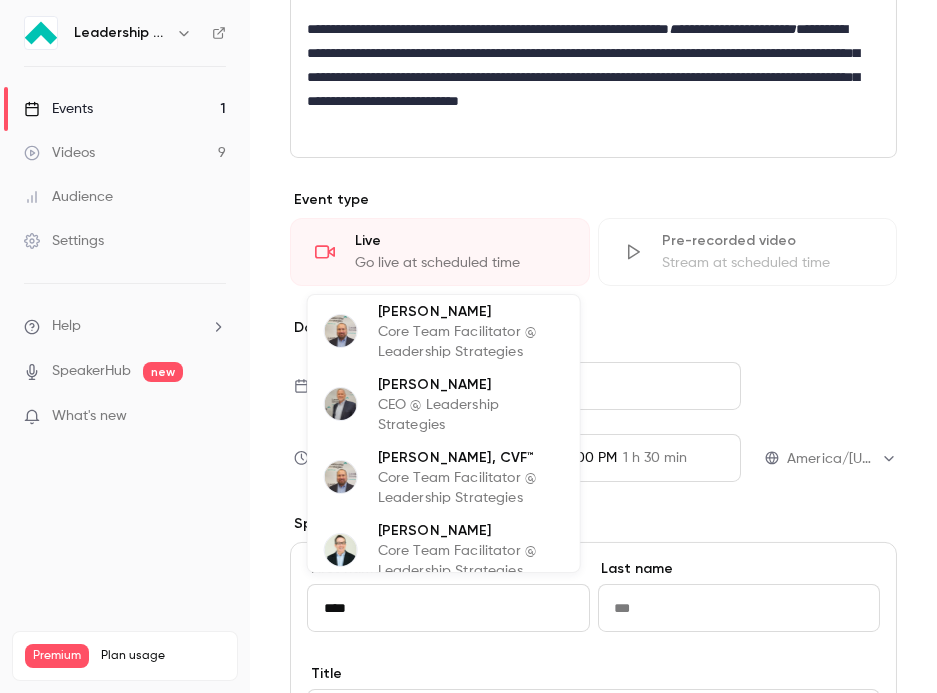 click on "David Stargel" at bounding box center [471, 384] 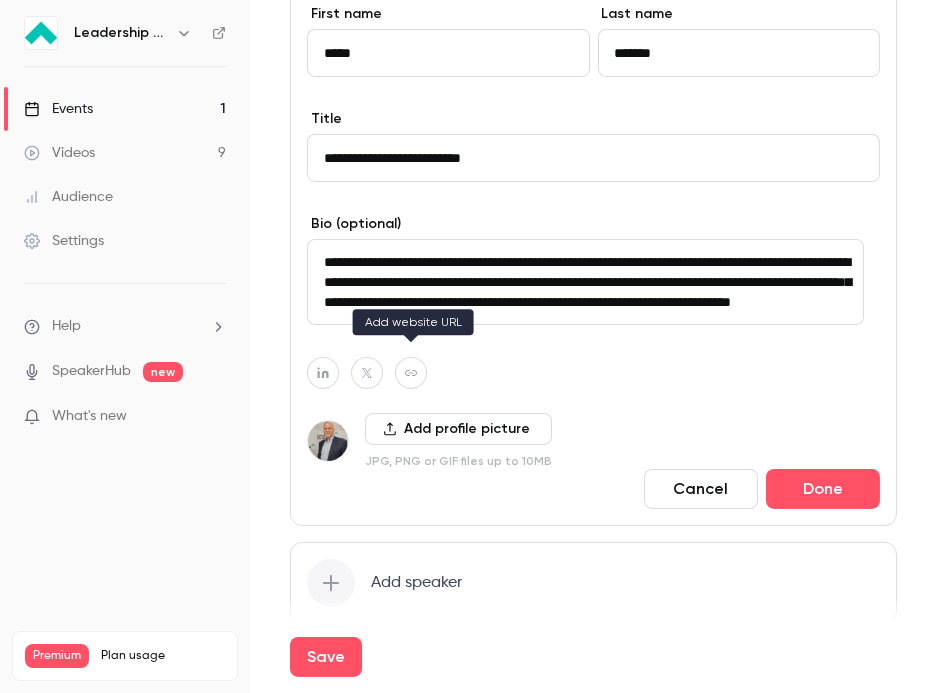 scroll, scrollTop: 1744, scrollLeft: 0, axis: vertical 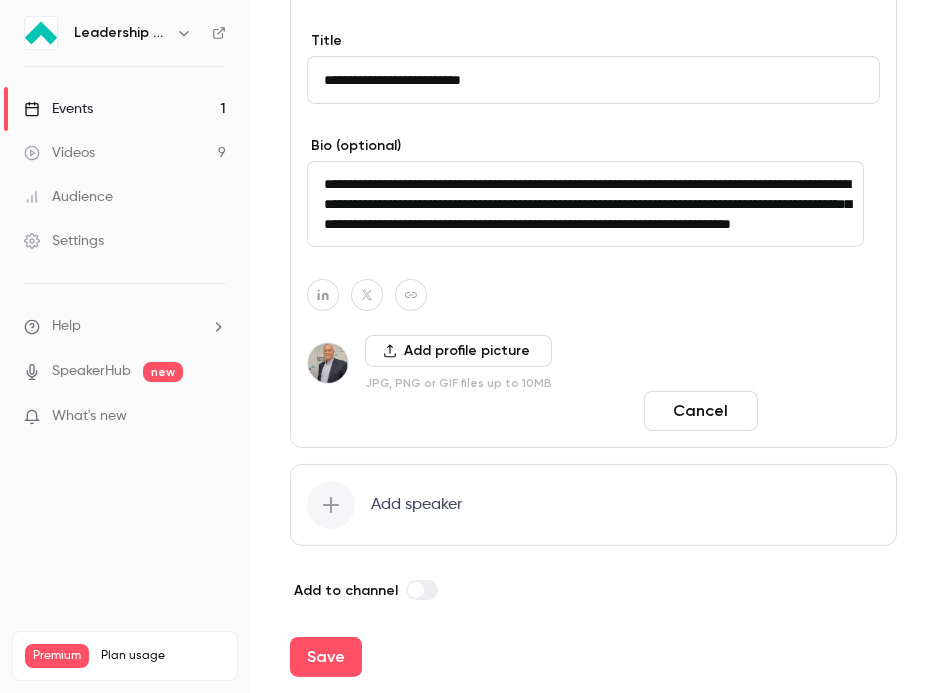 click on "Done" at bounding box center (823, 411) 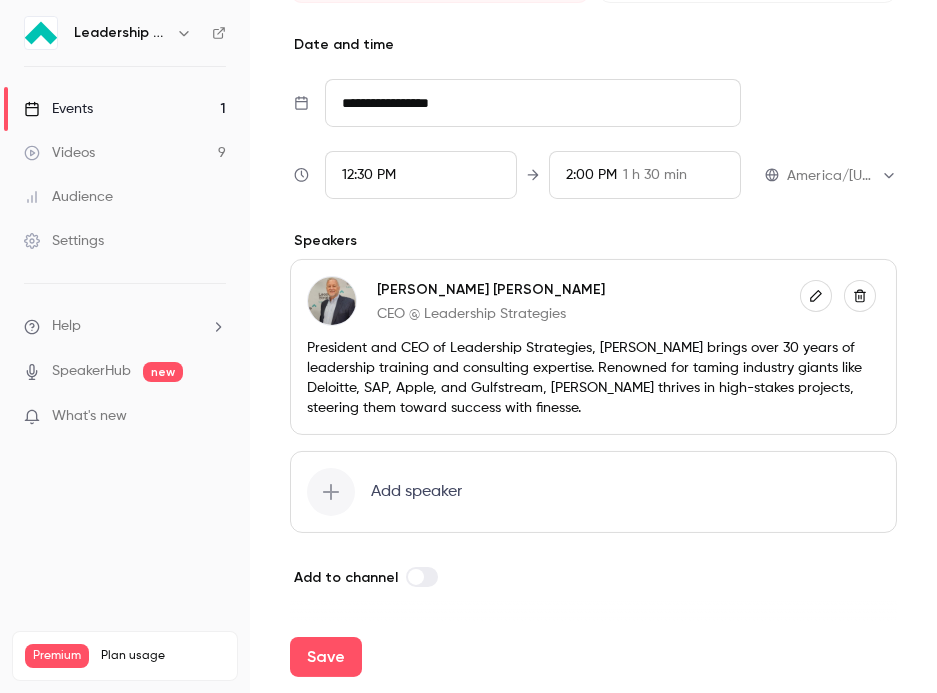 scroll, scrollTop: 1381, scrollLeft: 0, axis: vertical 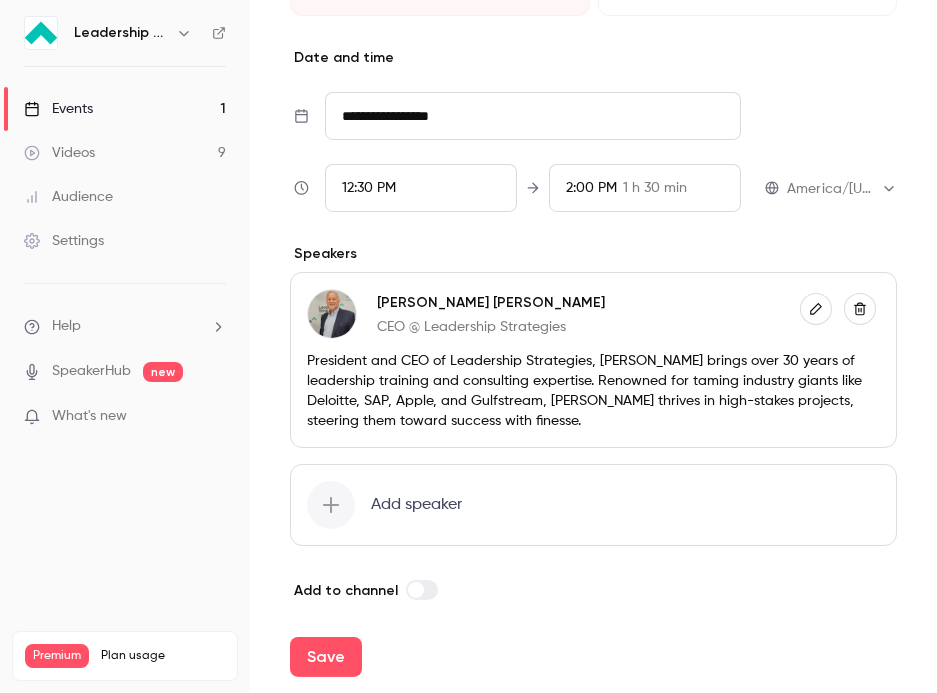 click 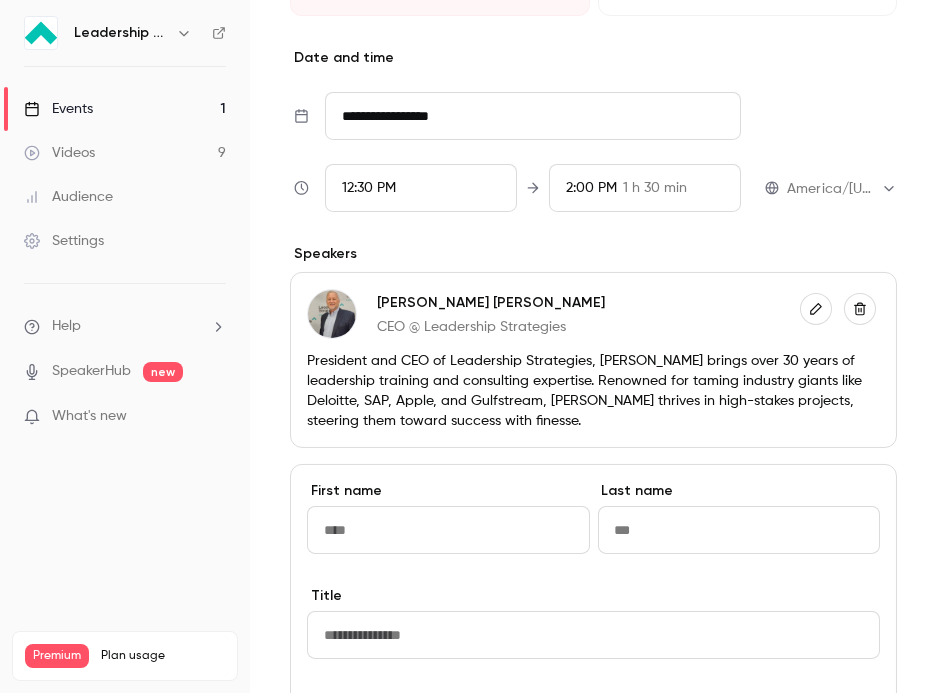 scroll, scrollTop: 1744, scrollLeft: 0, axis: vertical 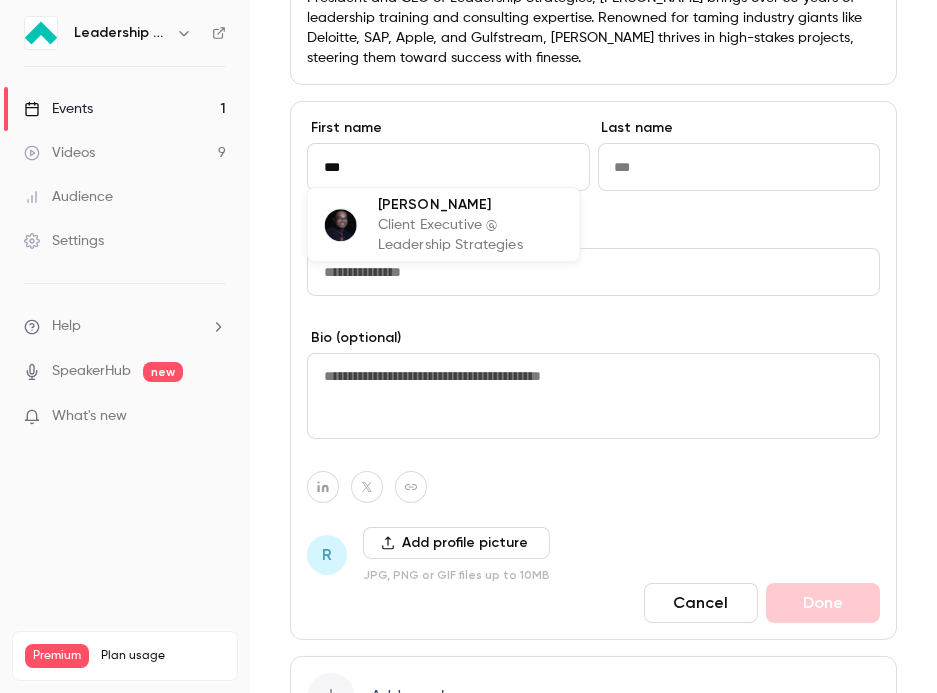 click on "Client Executive @ Leadership Strategies" at bounding box center (471, 235) 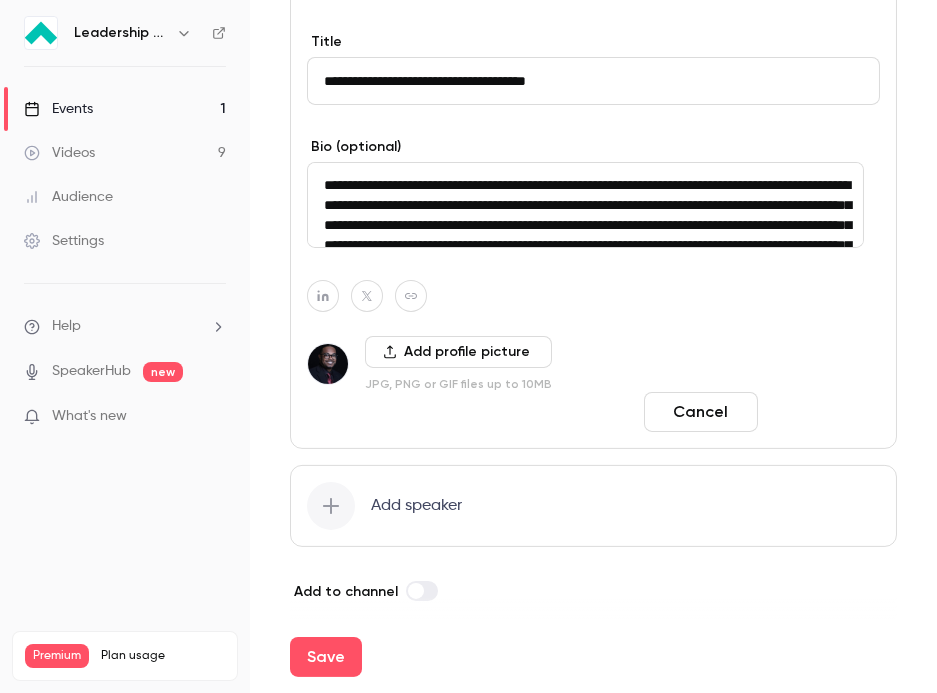 click on "Done" at bounding box center (823, 412) 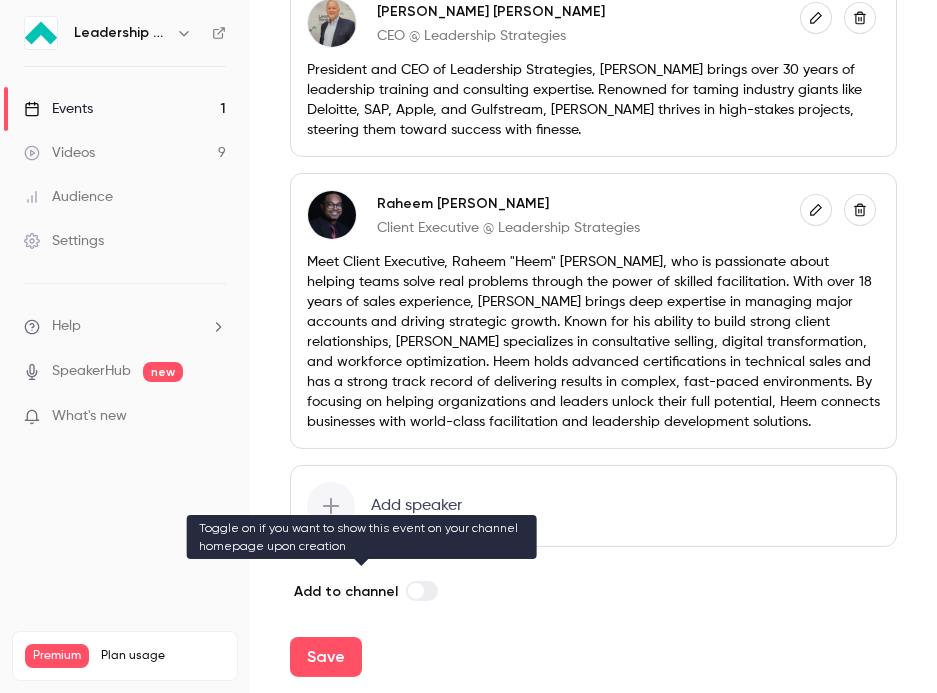 click at bounding box center (416, 591) 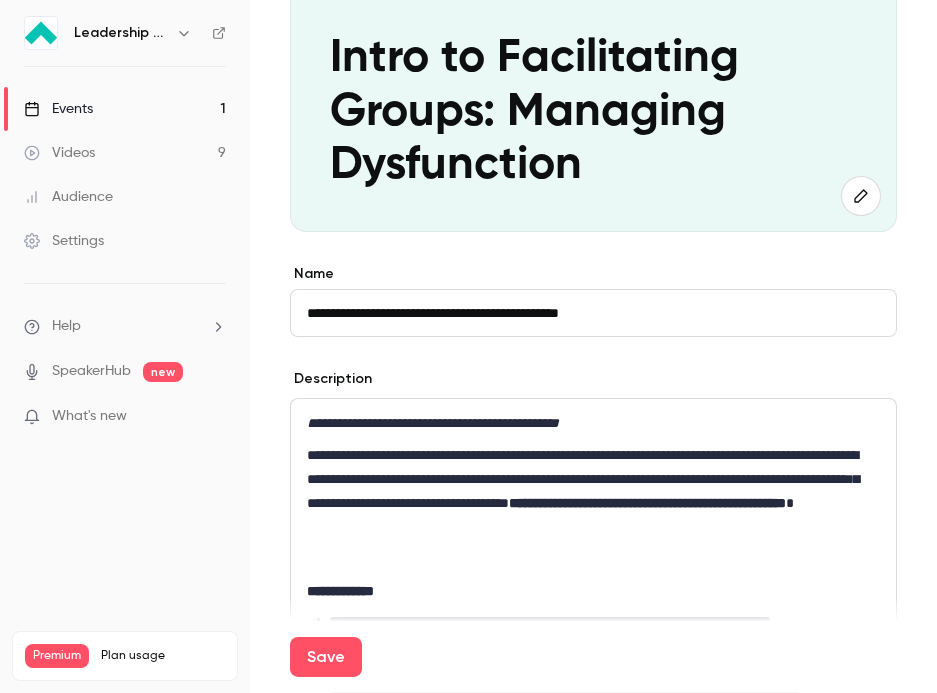 scroll, scrollTop: 117, scrollLeft: 0, axis: vertical 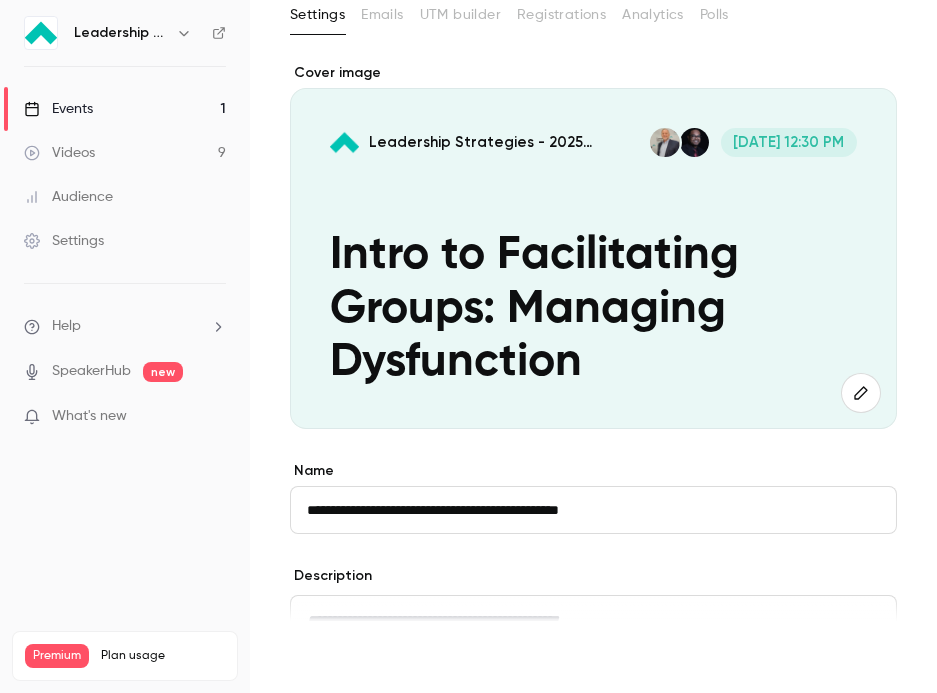 click on "Save" at bounding box center (326, 657) 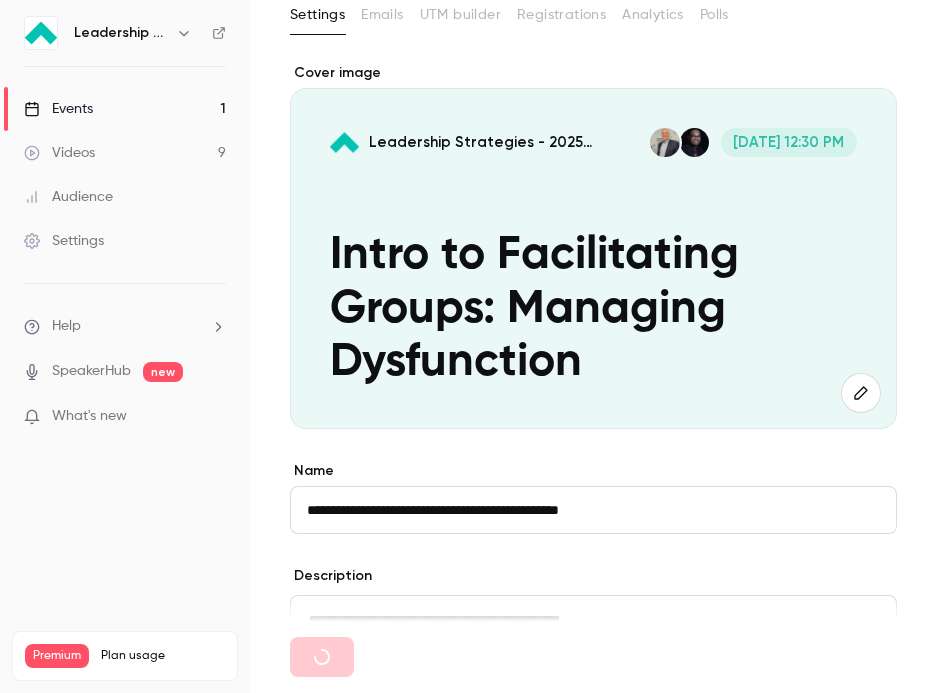 type 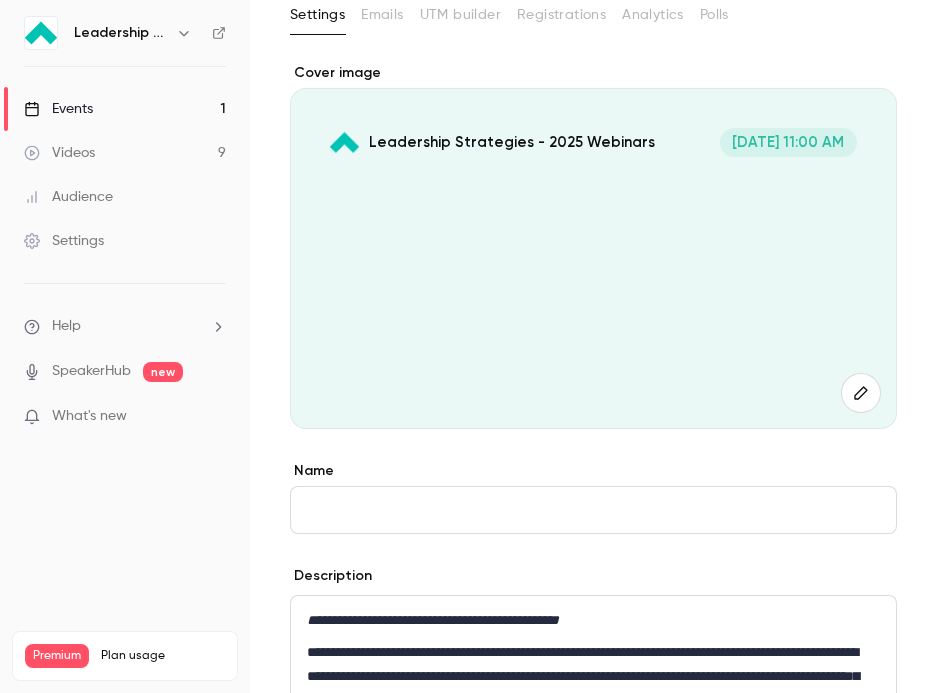 scroll, scrollTop: 0, scrollLeft: 0, axis: both 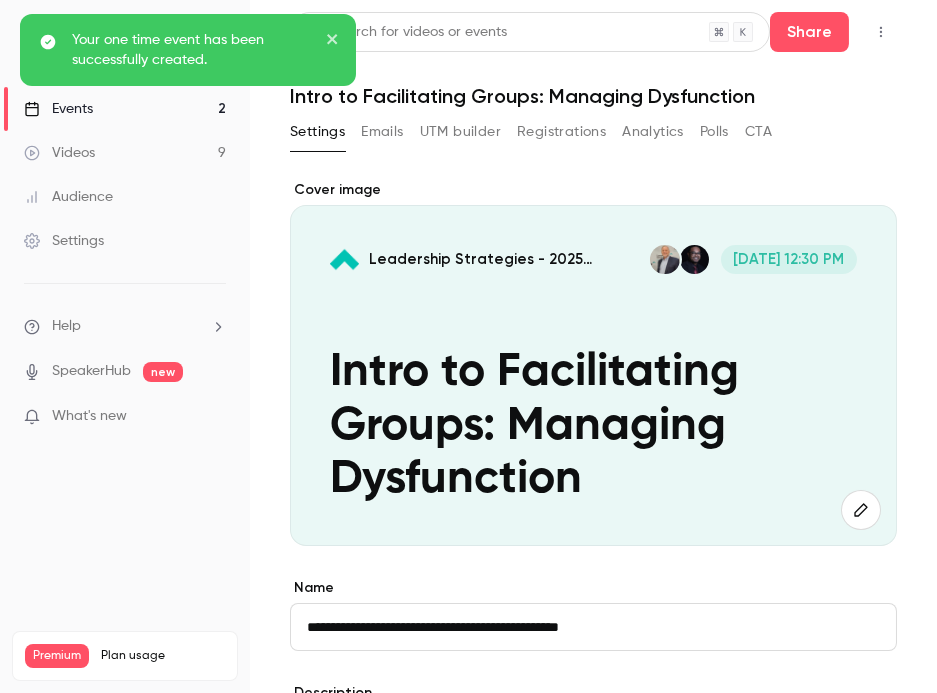 click on "Emails" at bounding box center (382, 132) 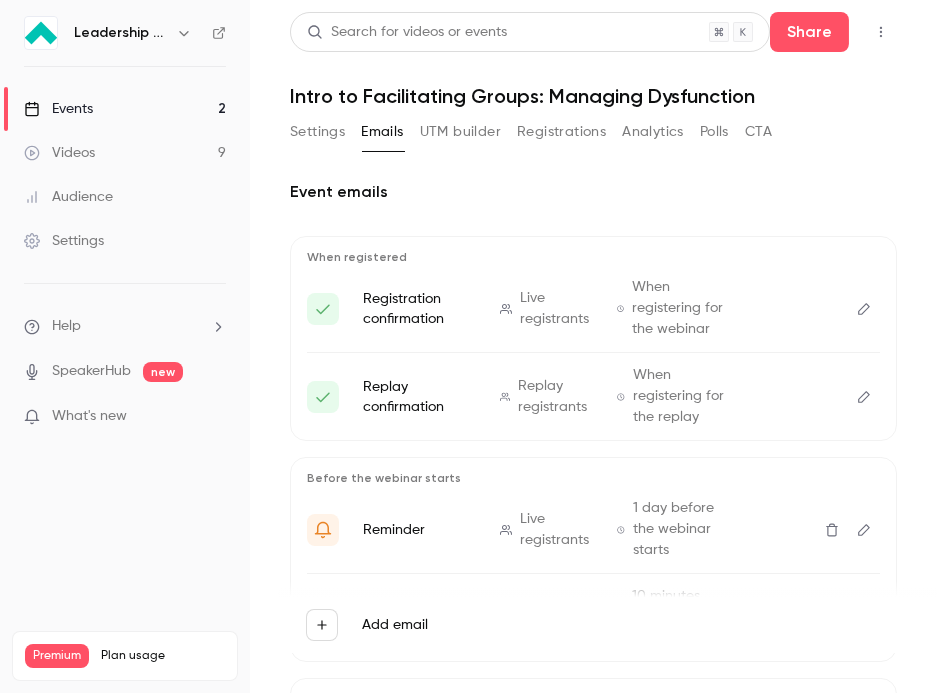 click 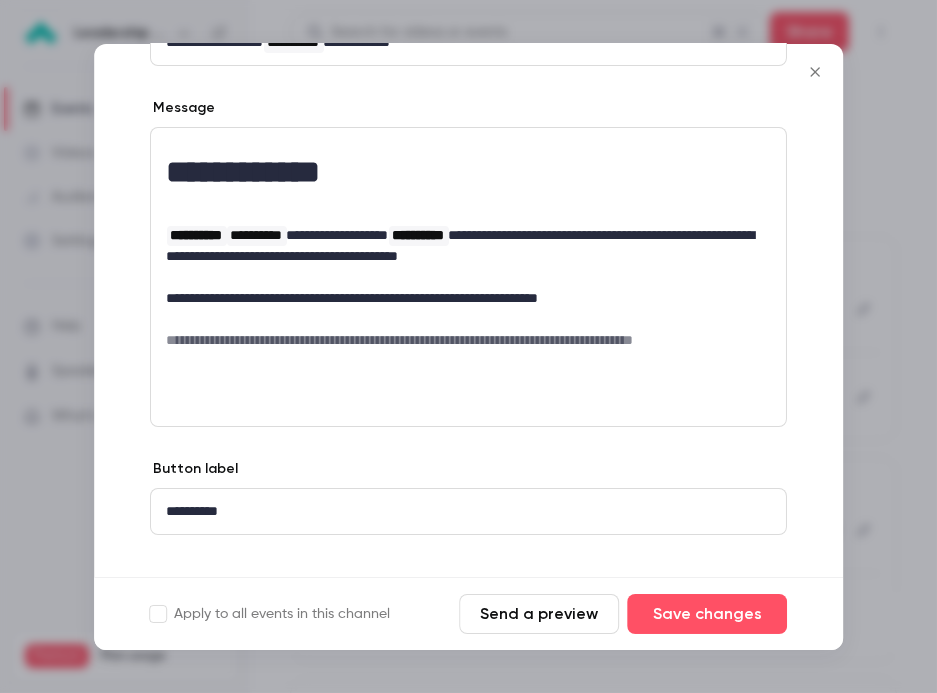 scroll, scrollTop: 202, scrollLeft: 0, axis: vertical 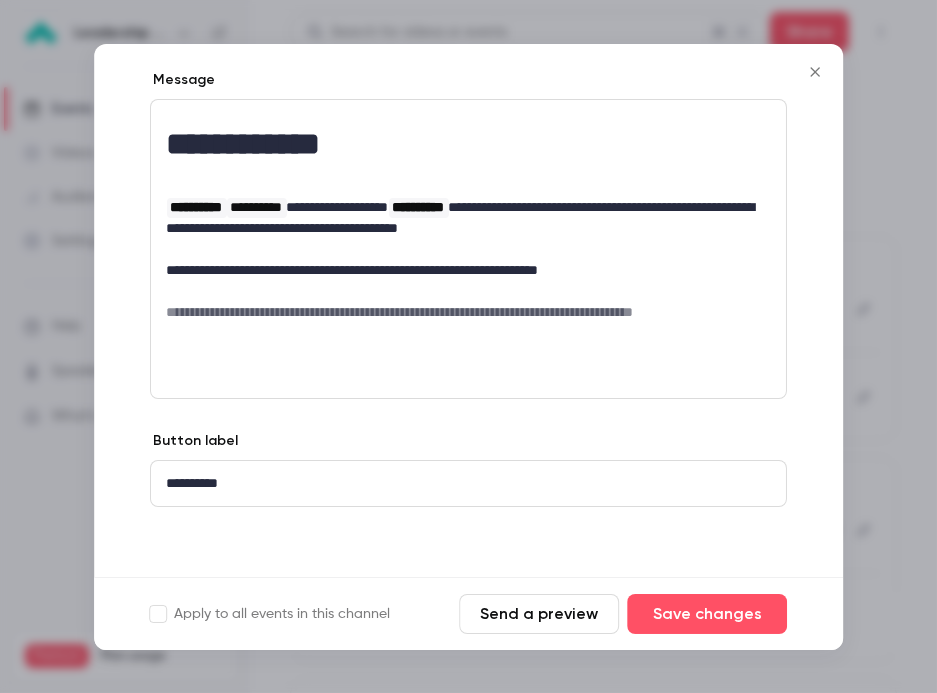 click 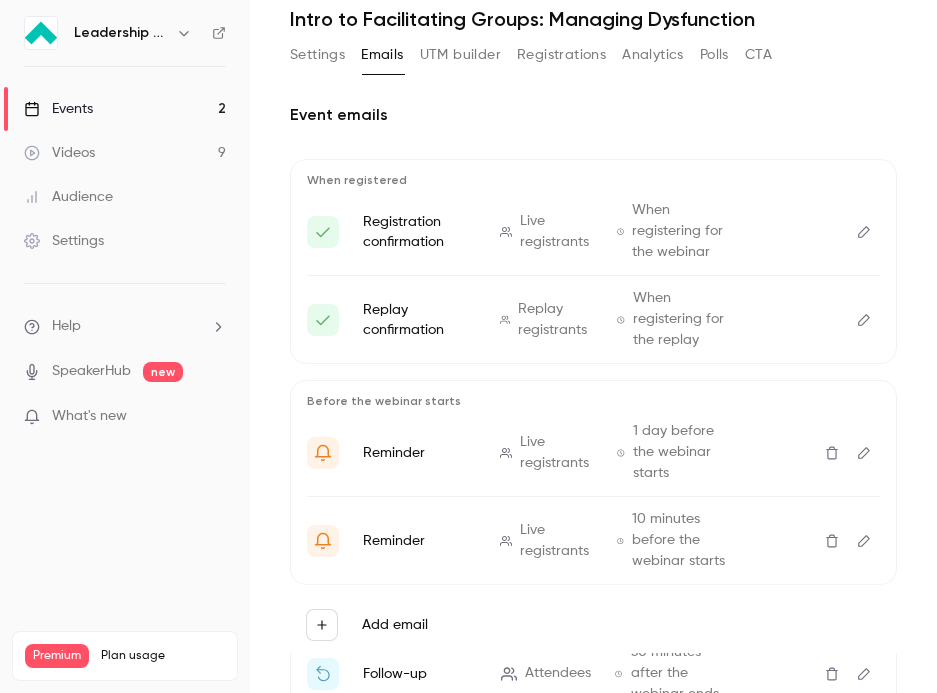 scroll, scrollTop: 111, scrollLeft: 0, axis: vertical 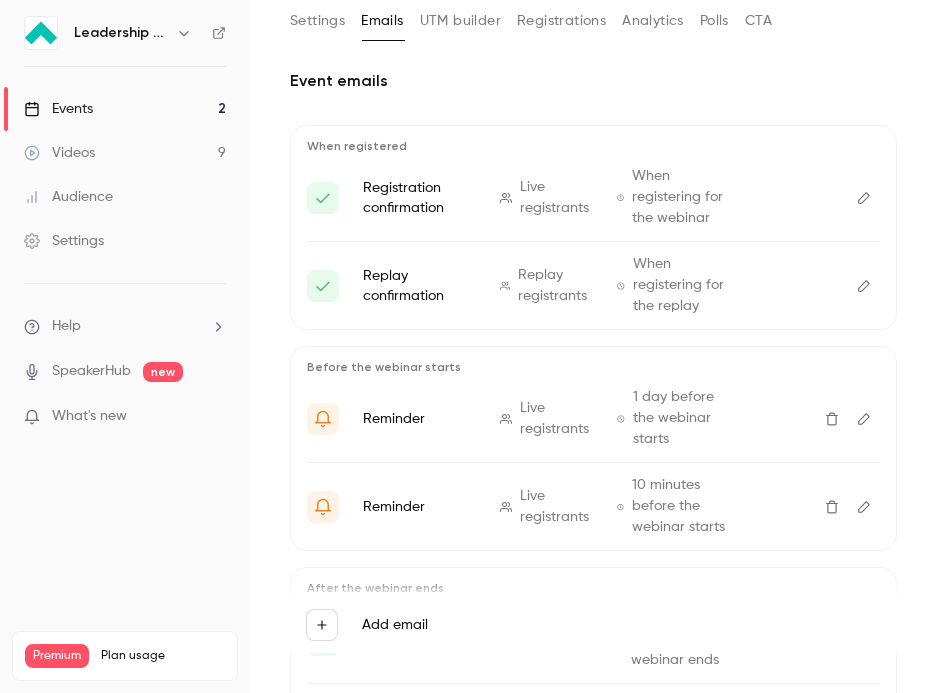 click at bounding box center (864, 419) 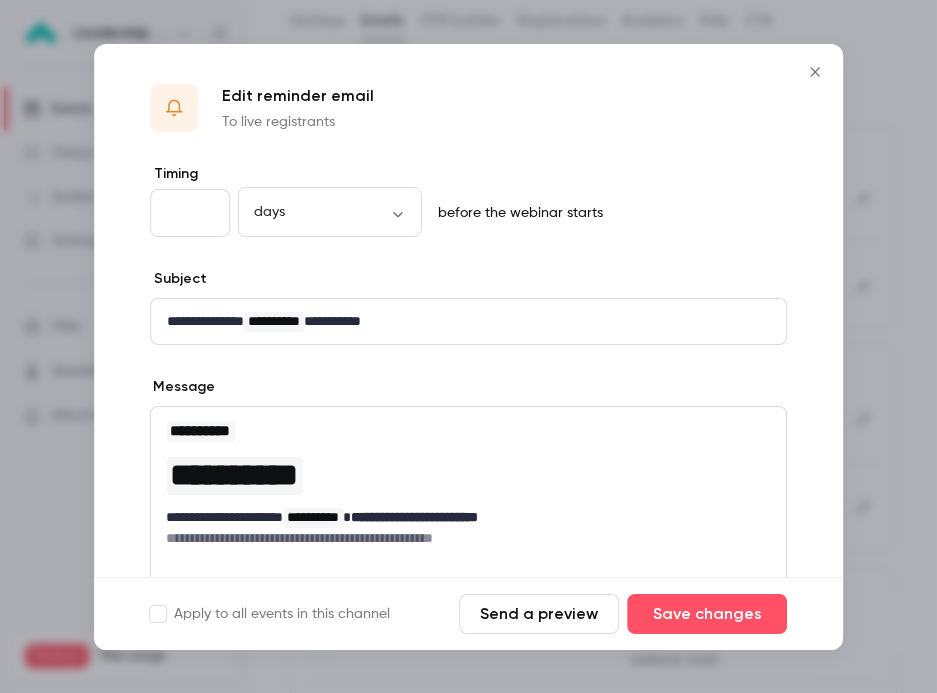 click on "**********" at bounding box center (469, 321) 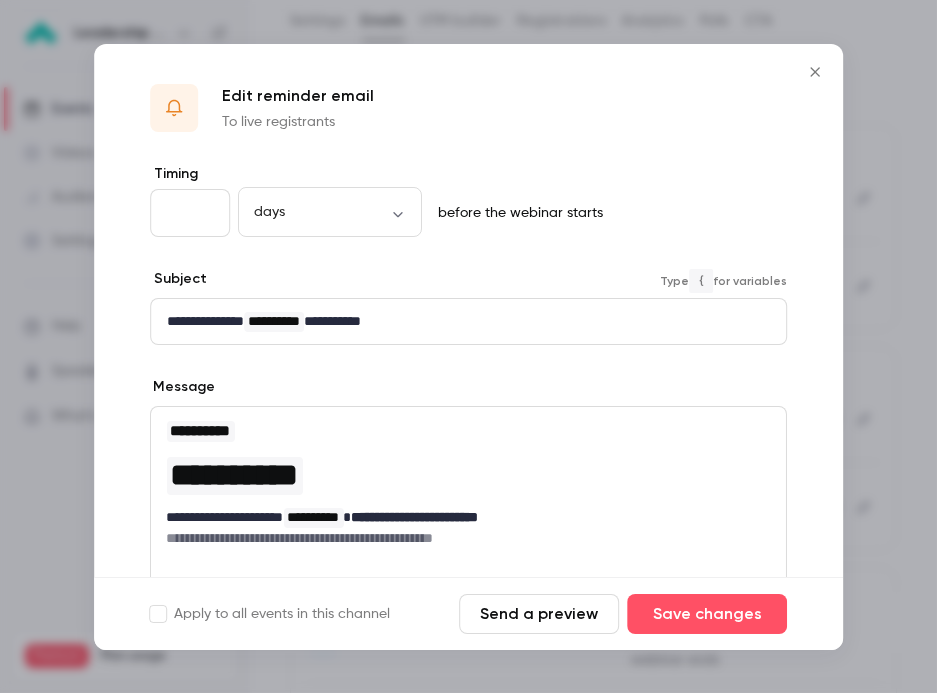 paste 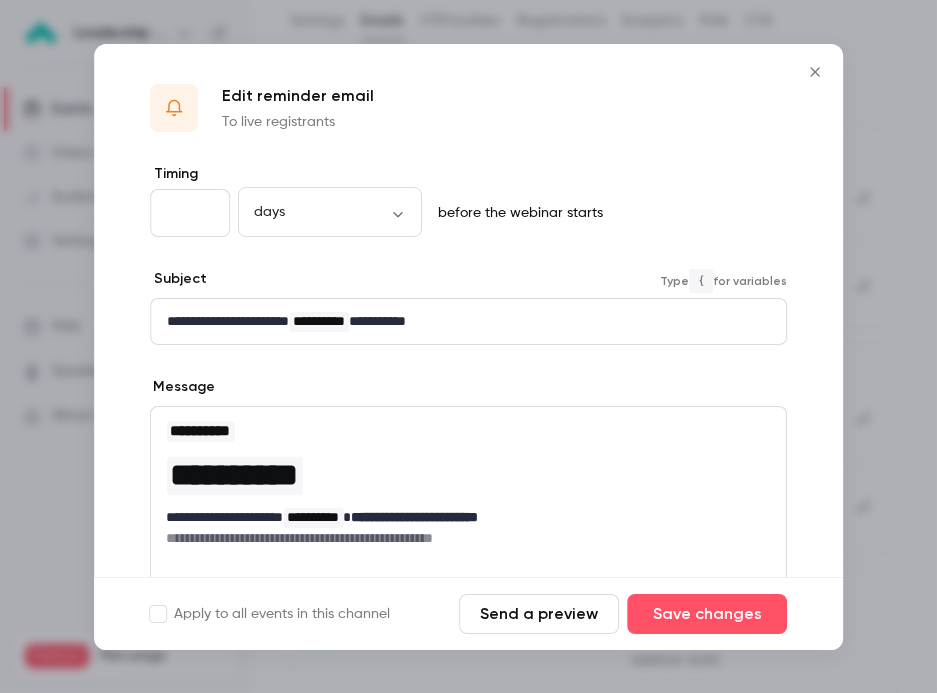 type 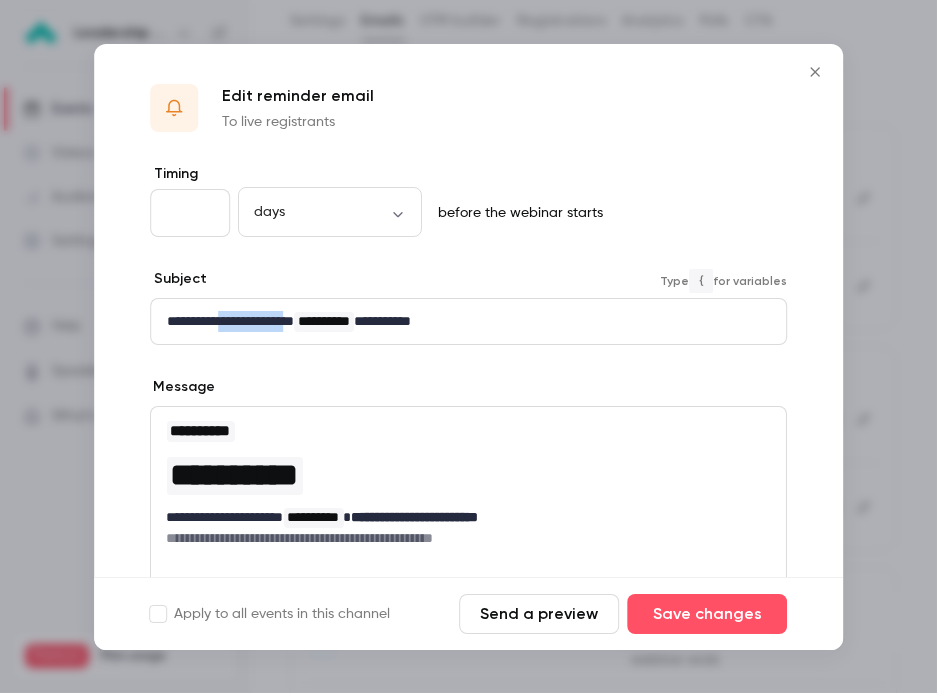 drag, startPoint x: 324, startPoint y: 320, endPoint x: 237, endPoint y: 321, distance: 87.005745 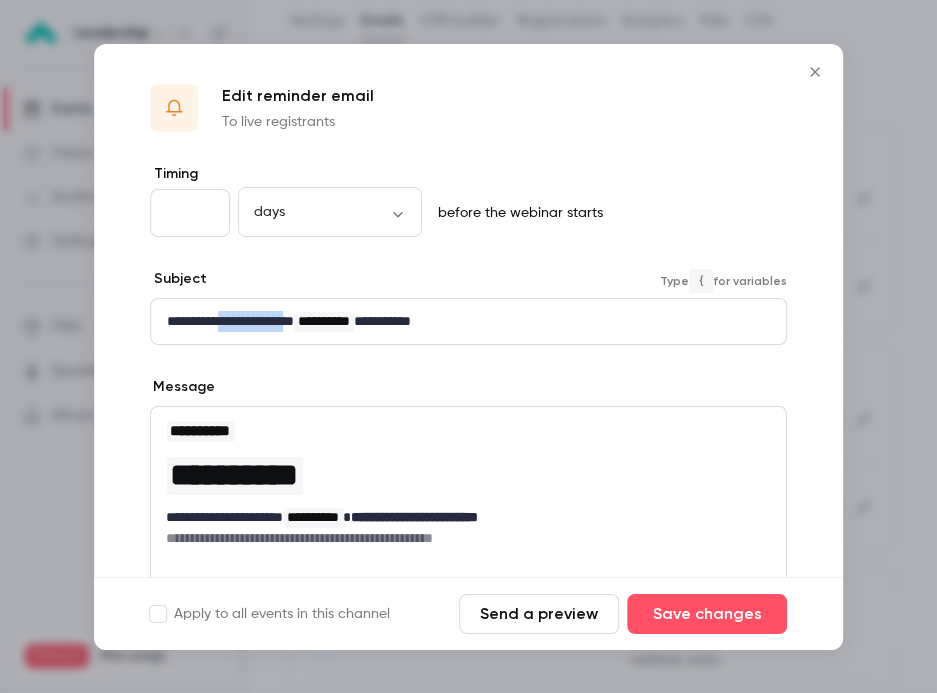 click on "**********" at bounding box center [460, 321] 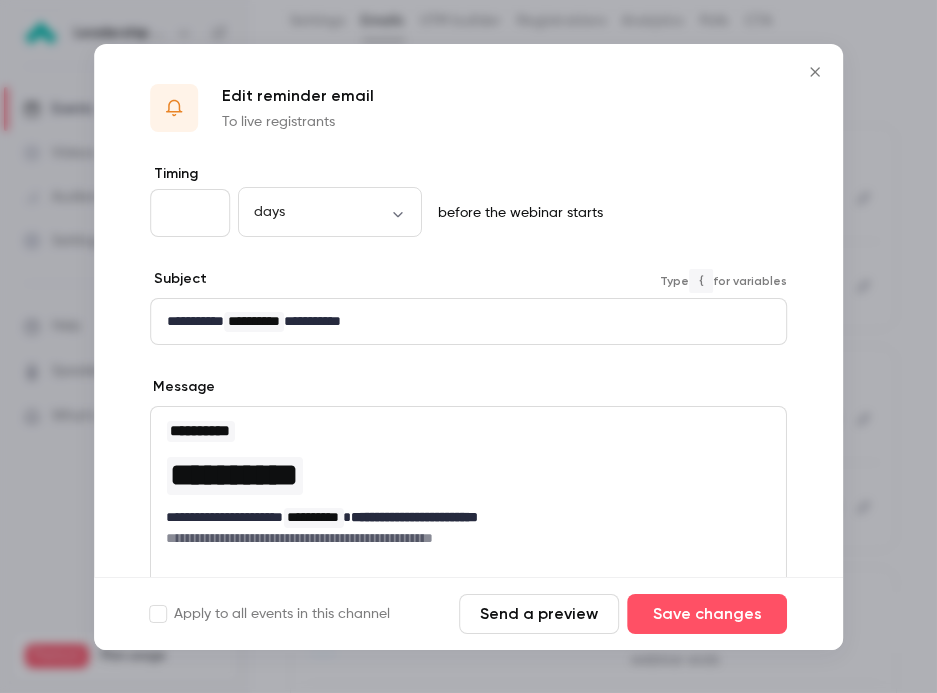 click on "**********" at bounding box center (460, 321) 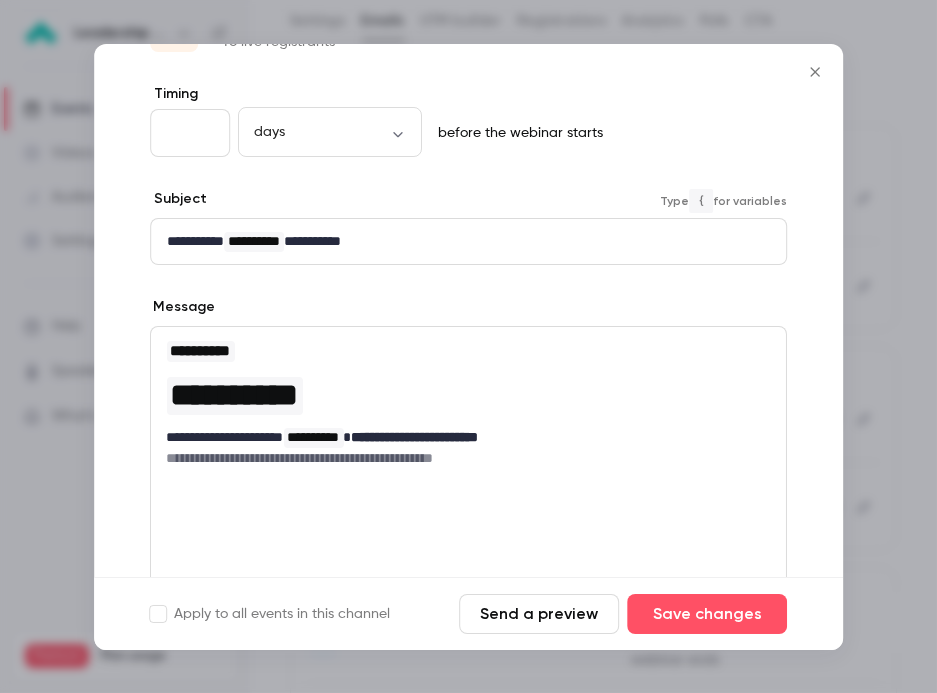scroll, scrollTop: 111, scrollLeft: 0, axis: vertical 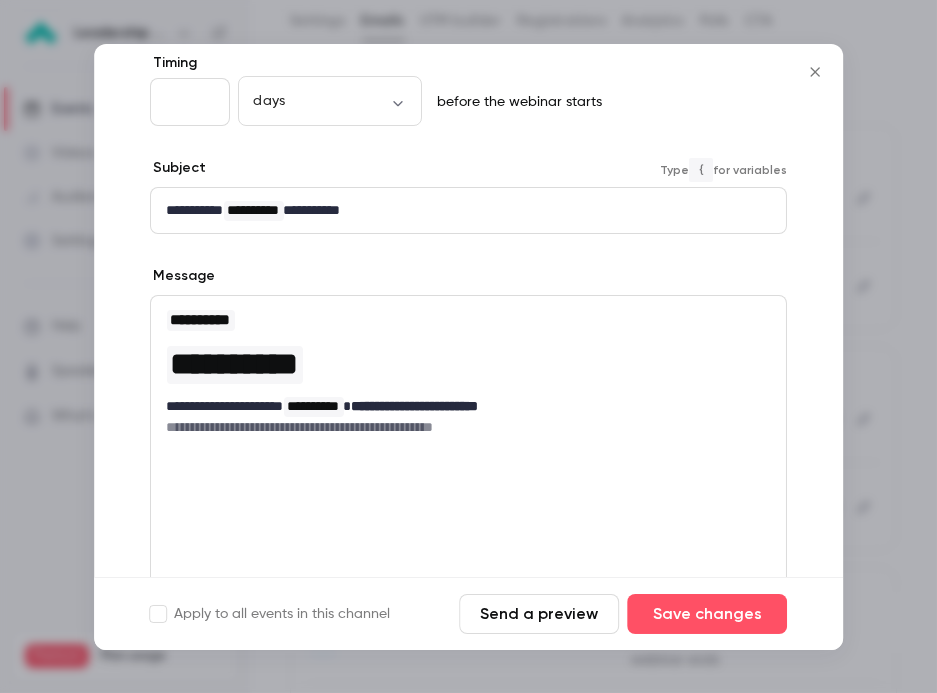 click on "**********" at bounding box center [201, 319] 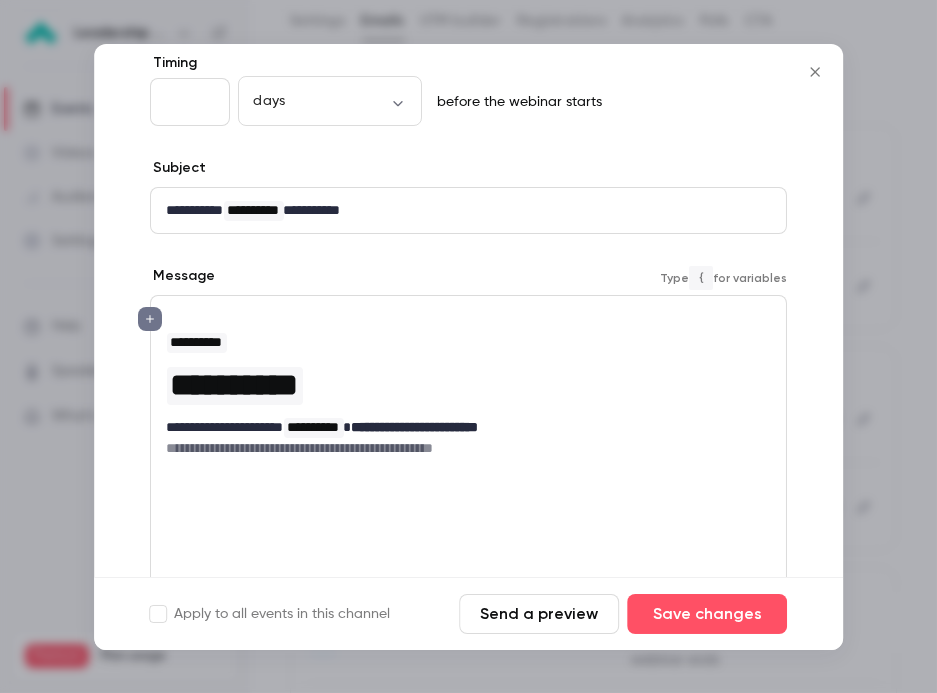 type 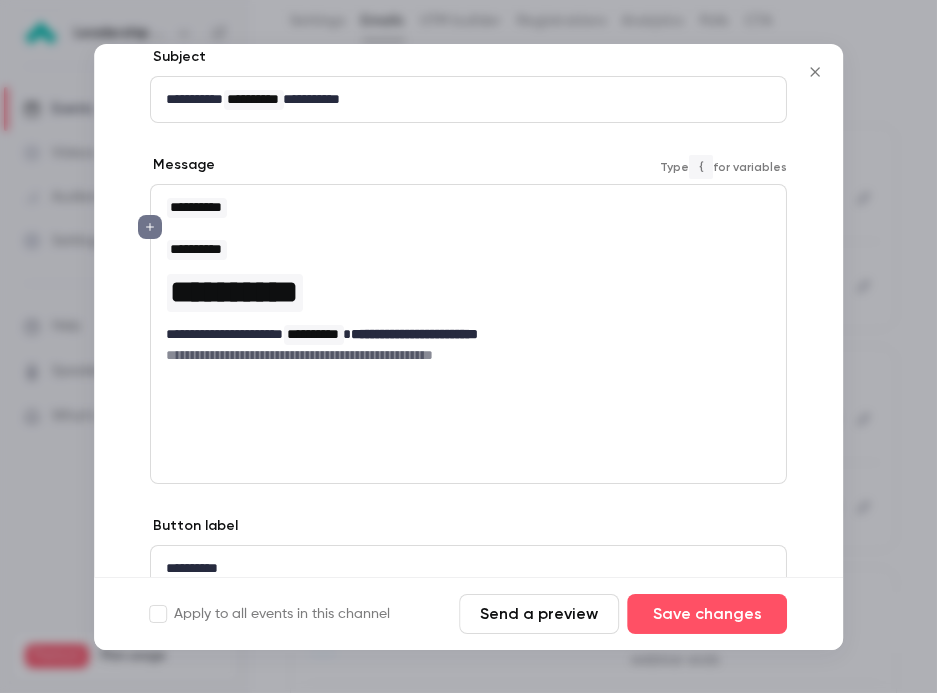 scroll, scrollTop: 307, scrollLeft: 0, axis: vertical 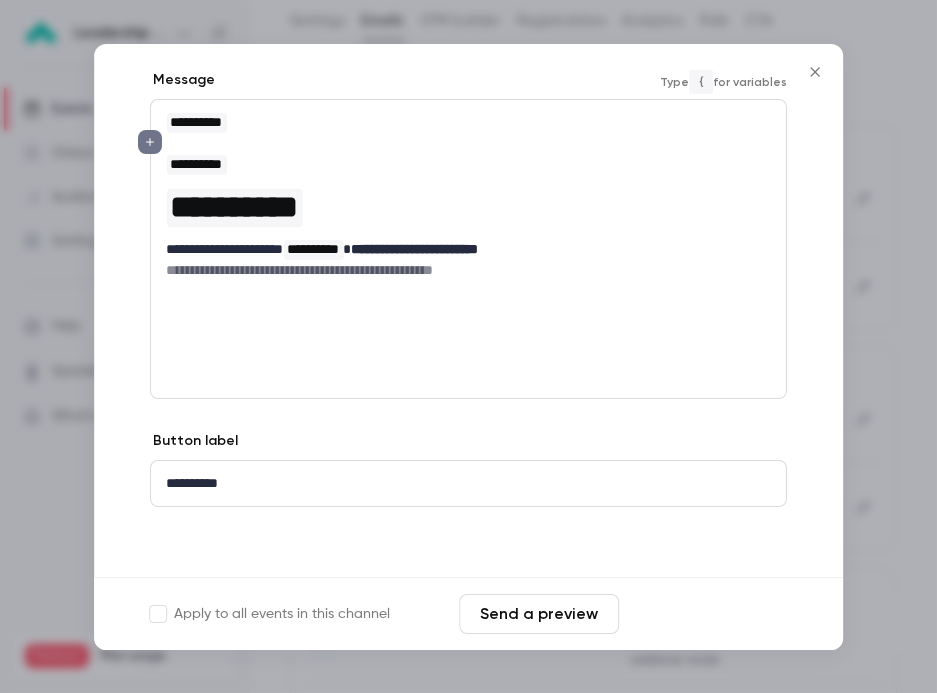 click on "Save changes" at bounding box center (707, 614) 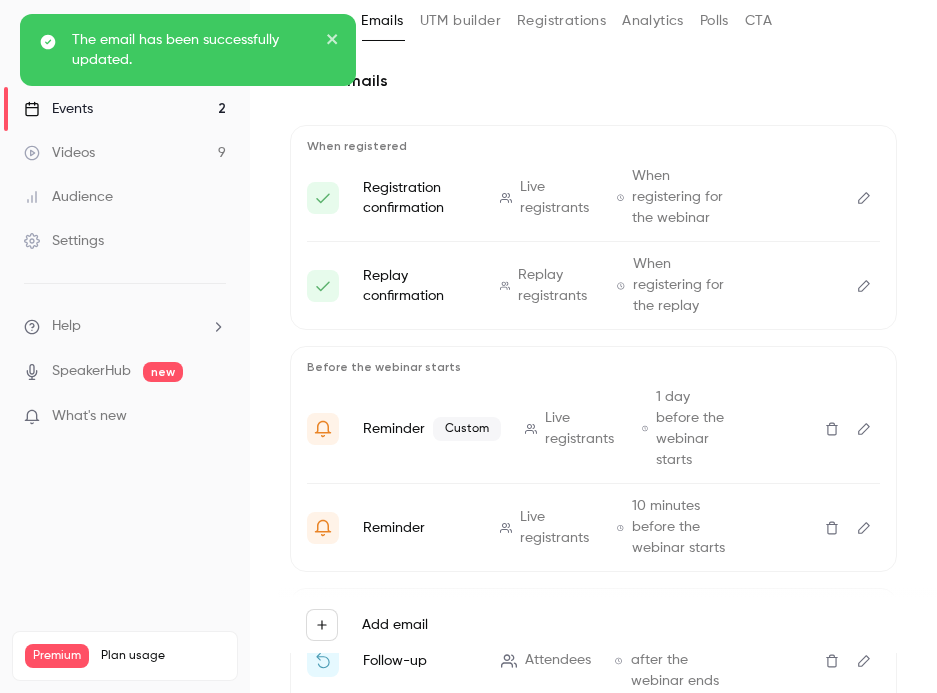 click 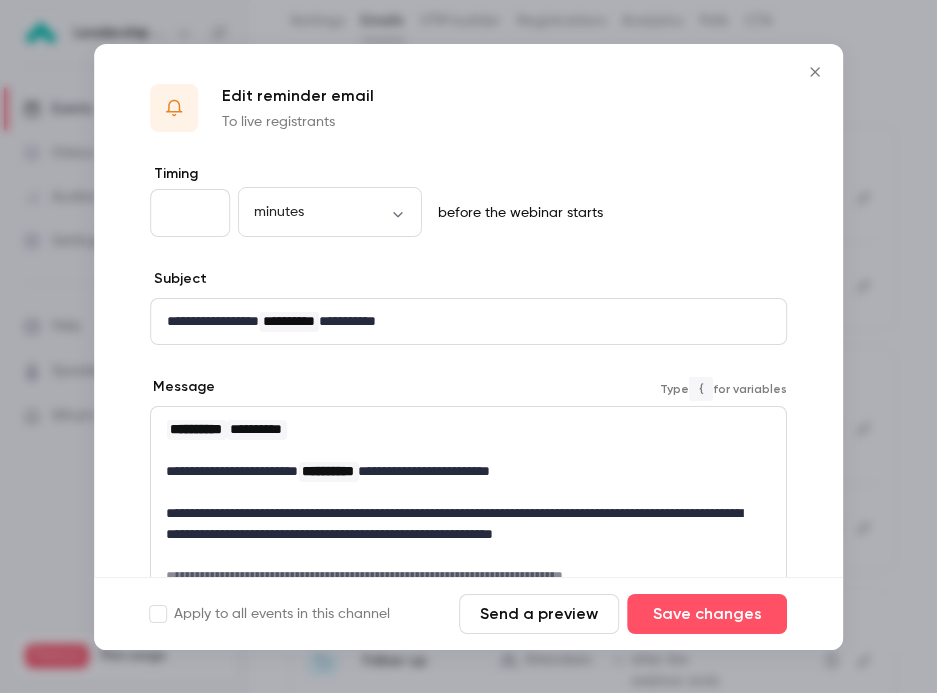 click on "**********" at bounding box center [469, 502] 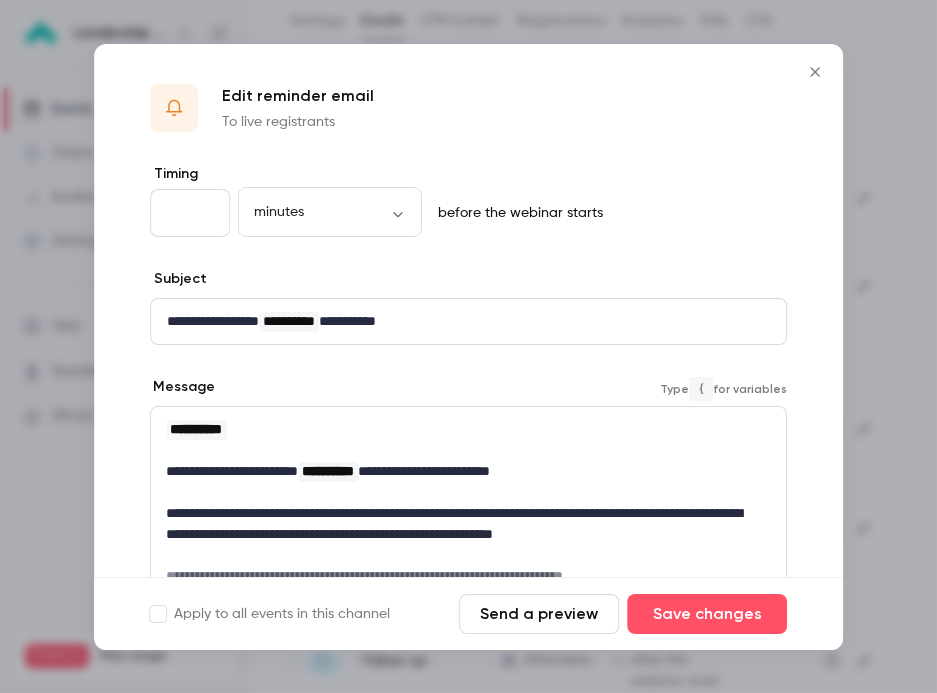 scroll, scrollTop: 111, scrollLeft: 0, axis: vertical 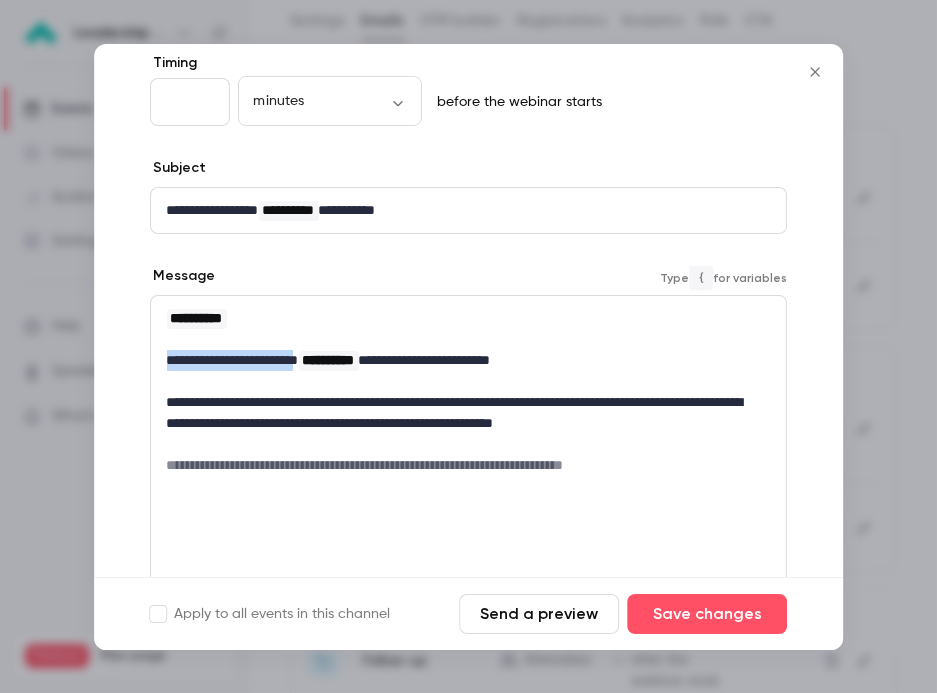 drag, startPoint x: 327, startPoint y: 358, endPoint x: 162, endPoint y: 358, distance: 165 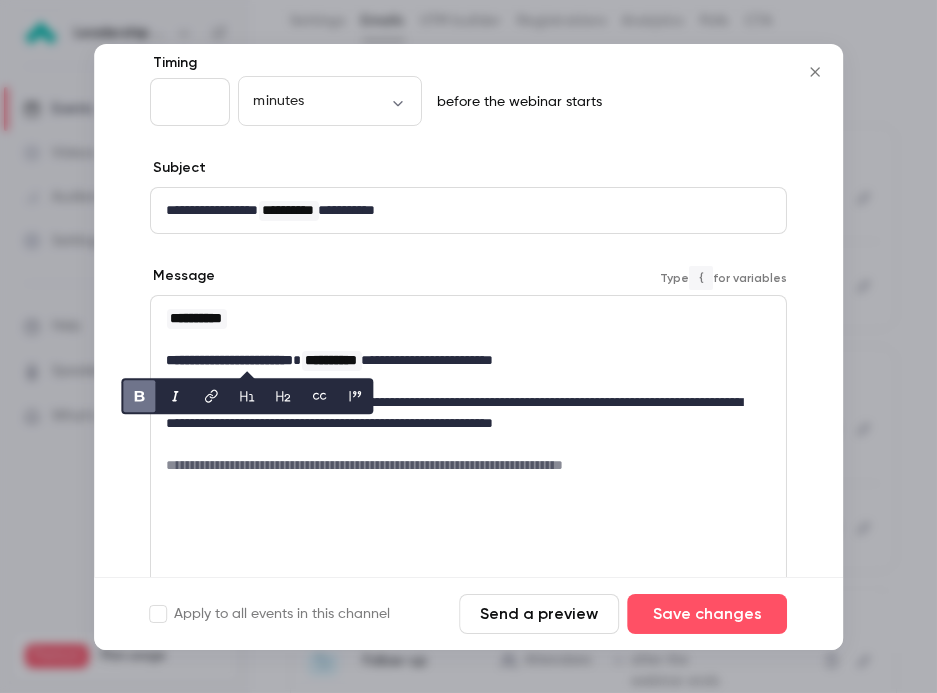 click on "**********" at bounding box center (460, 465) 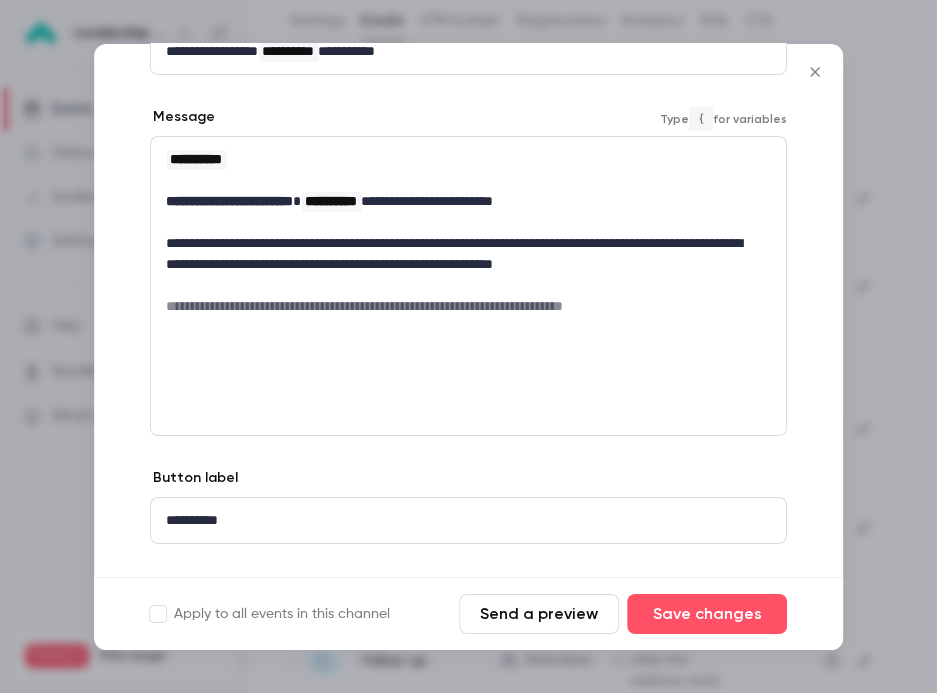 scroll, scrollTop: 307, scrollLeft: 0, axis: vertical 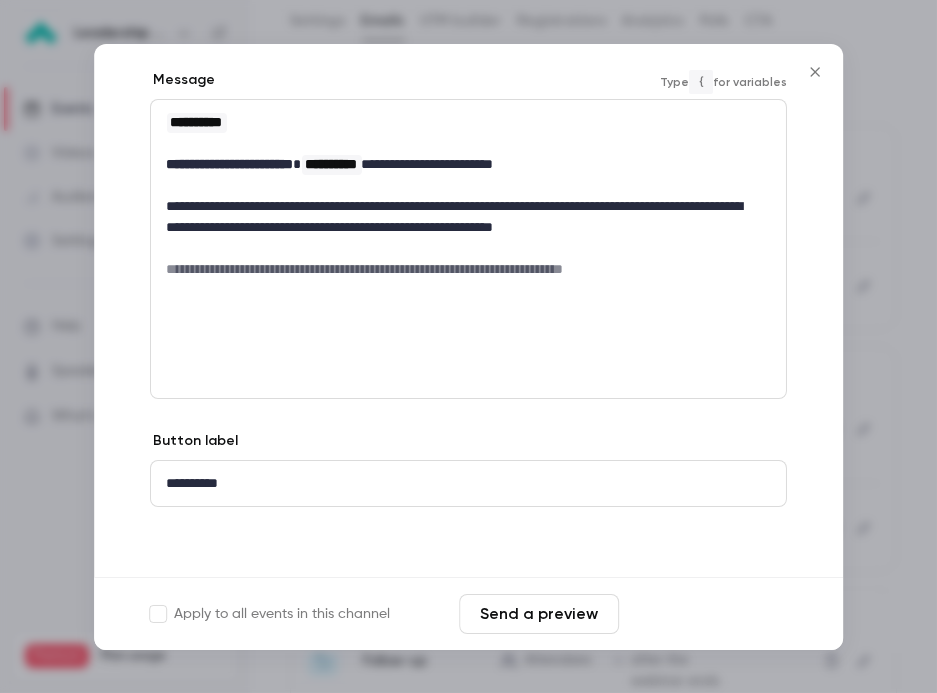 click on "Save changes" at bounding box center (707, 614) 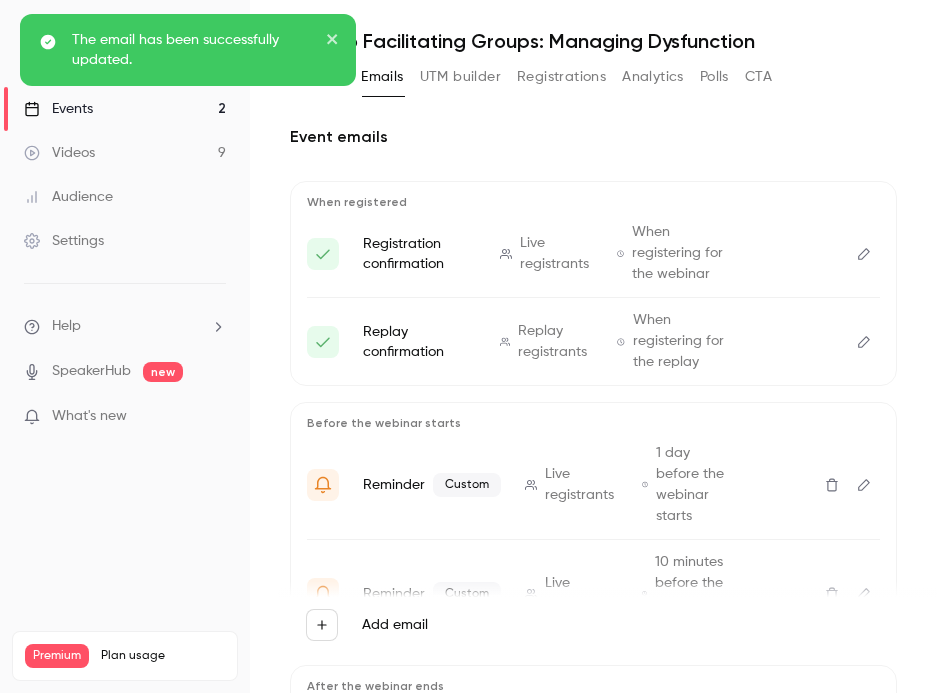 scroll, scrollTop: 0, scrollLeft: 0, axis: both 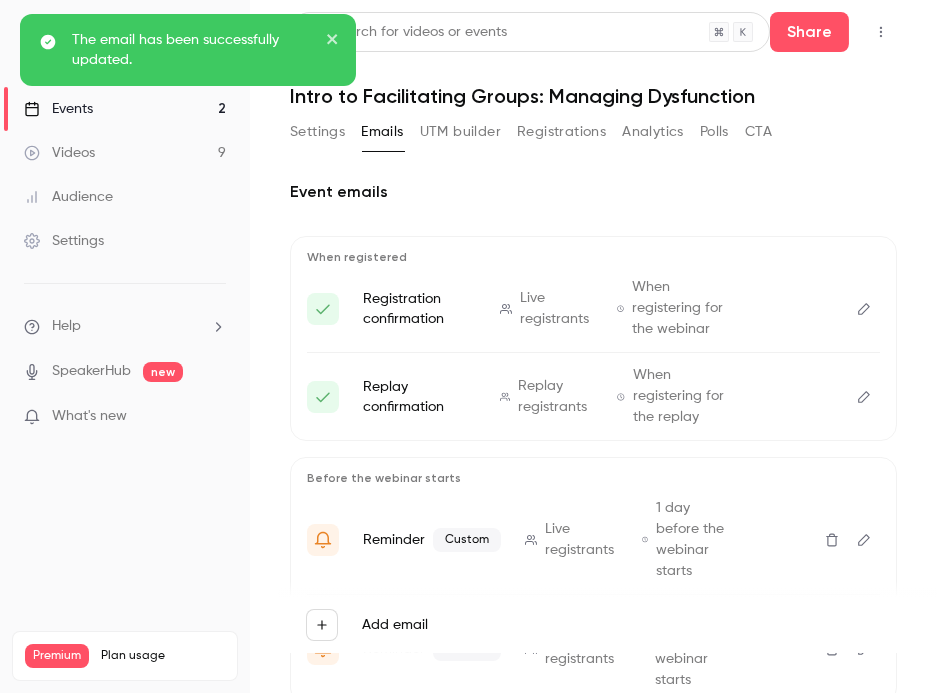 click on "UTM builder" at bounding box center [460, 132] 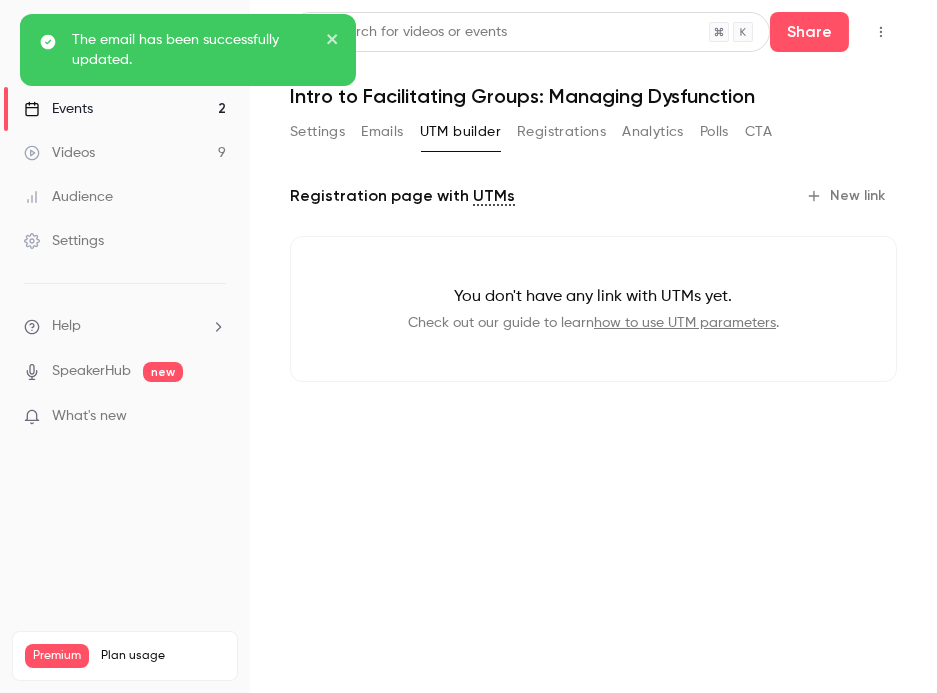 click on "Emails" at bounding box center [382, 132] 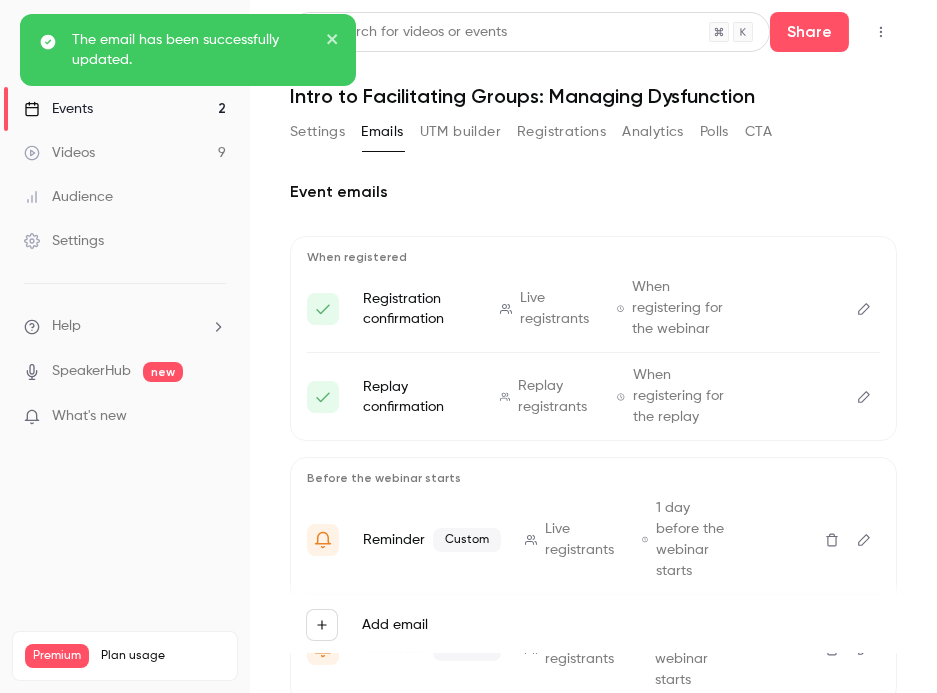 click on "The email has been successfully updated." at bounding box center (188, 343) 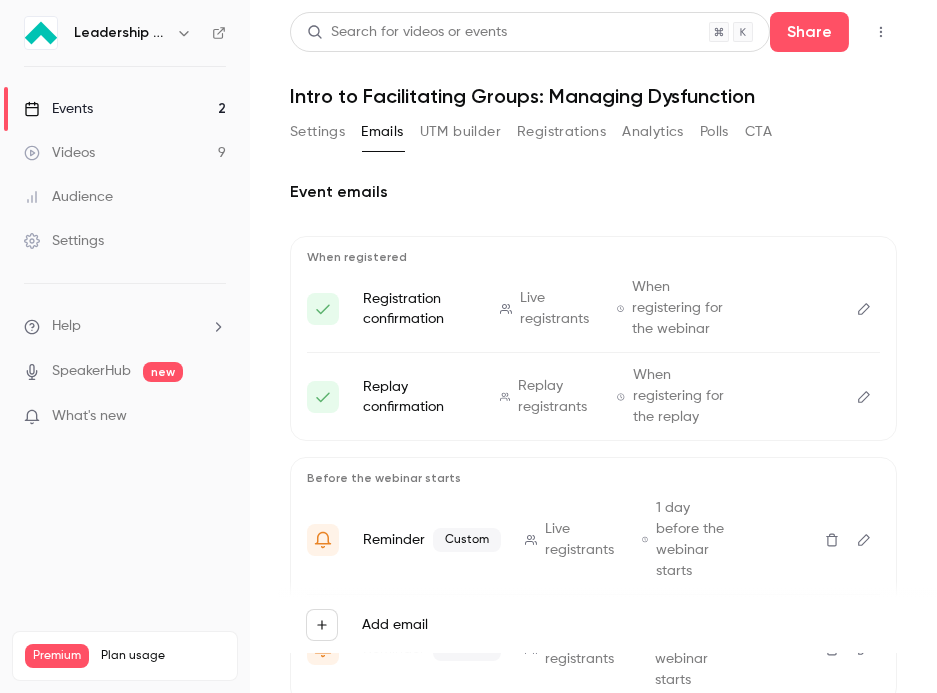 click on "Settings" at bounding box center (317, 132) 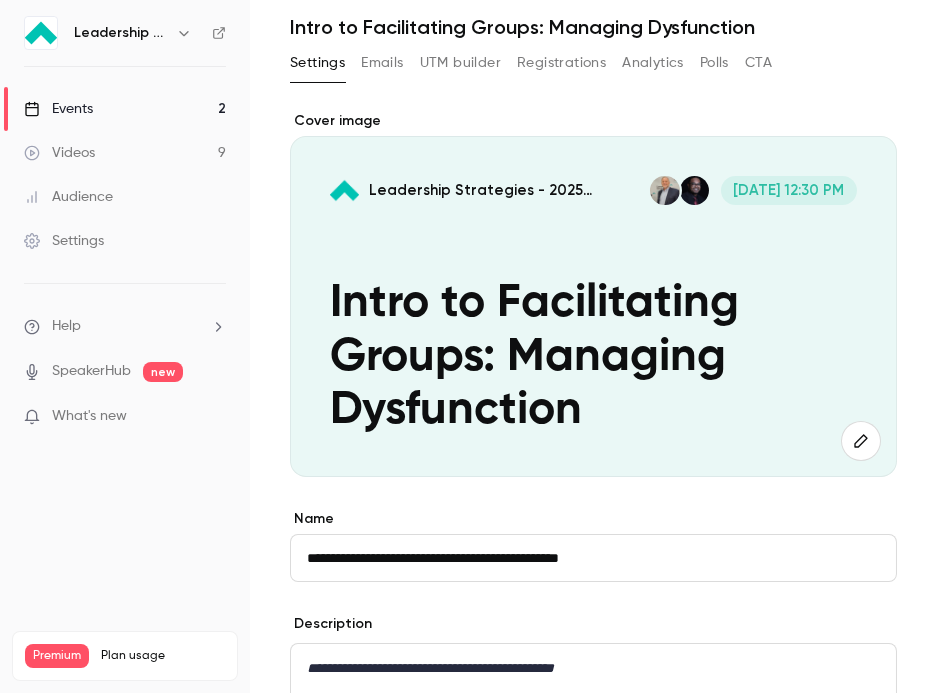 scroll, scrollTop: 0, scrollLeft: 0, axis: both 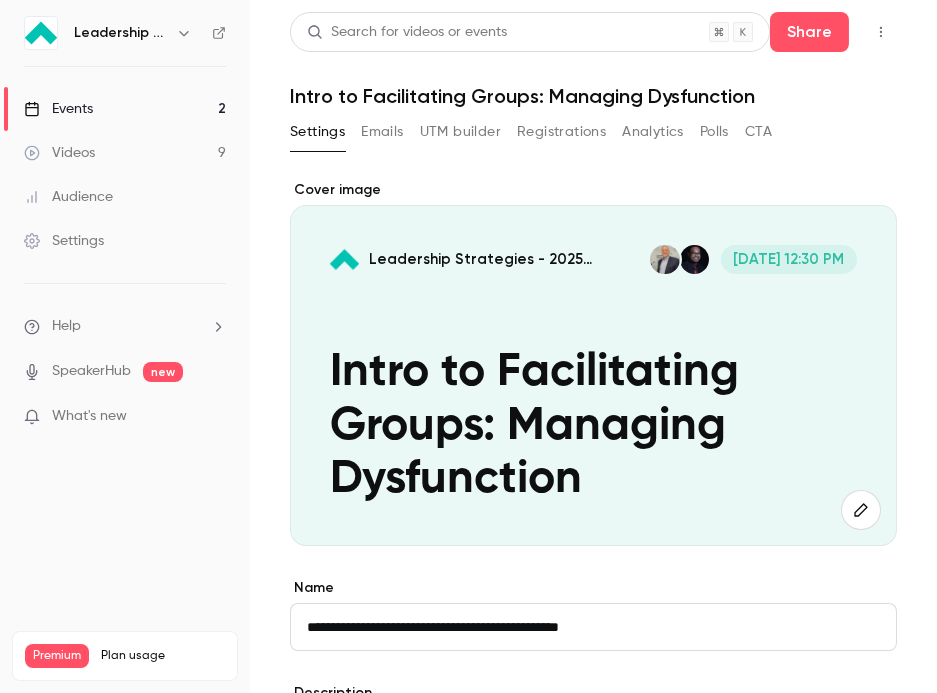 click on "UTM builder" at bounding box center (460, 132) 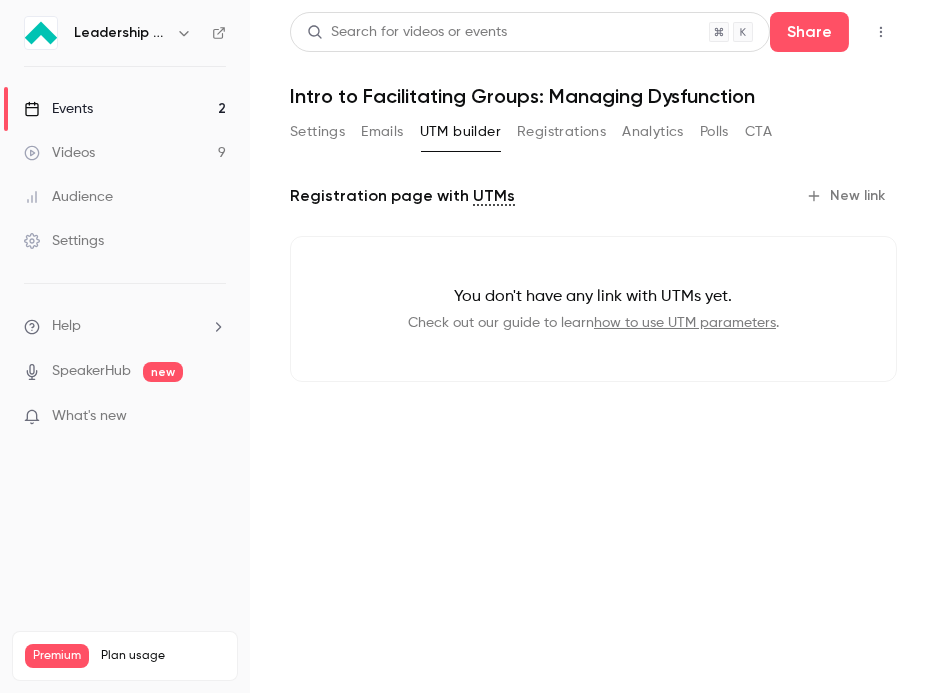 click on "New link" at bounding box center (847, 196) 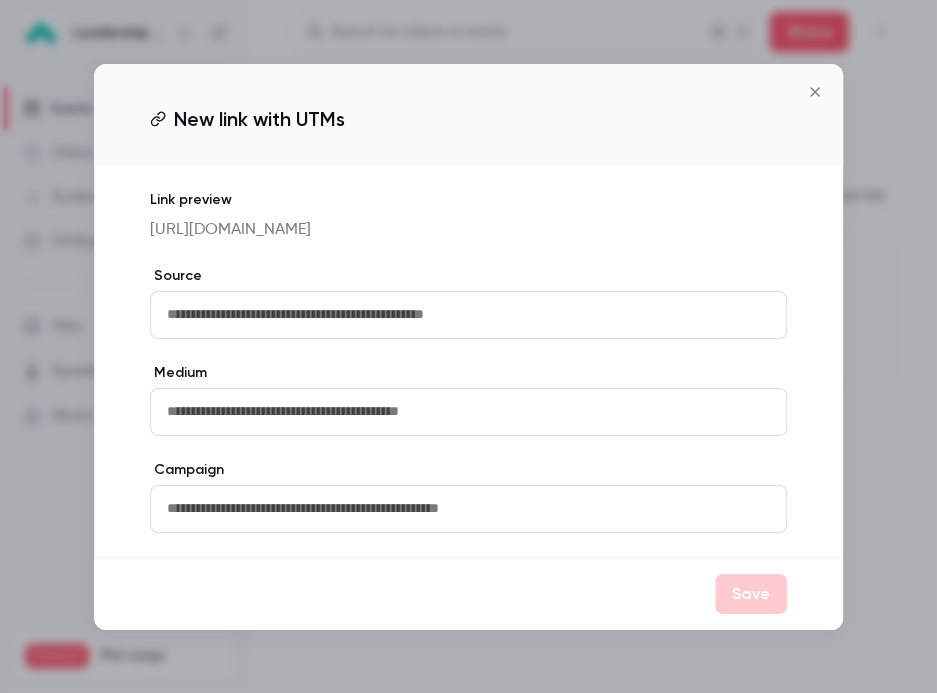 click on "Link preview https://app.getcontrast.io/register/2025-live-webinars-intro-to-facilitating-groups-managing-dysfunction Source Medium Campaign" at bounding box center (469, 361) 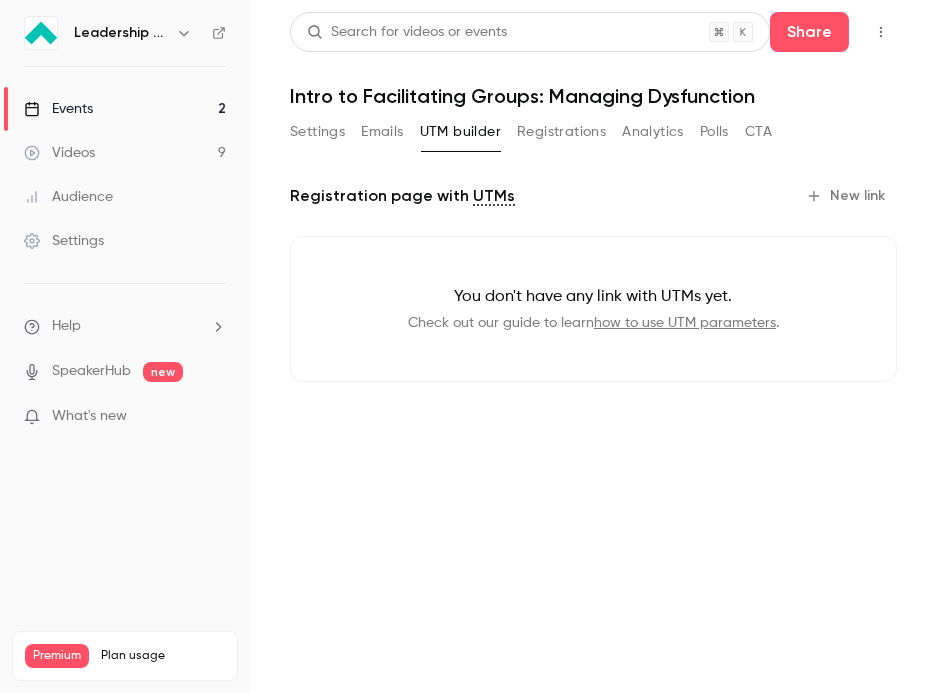 click on "Settings" at bounding box center [317, 132] 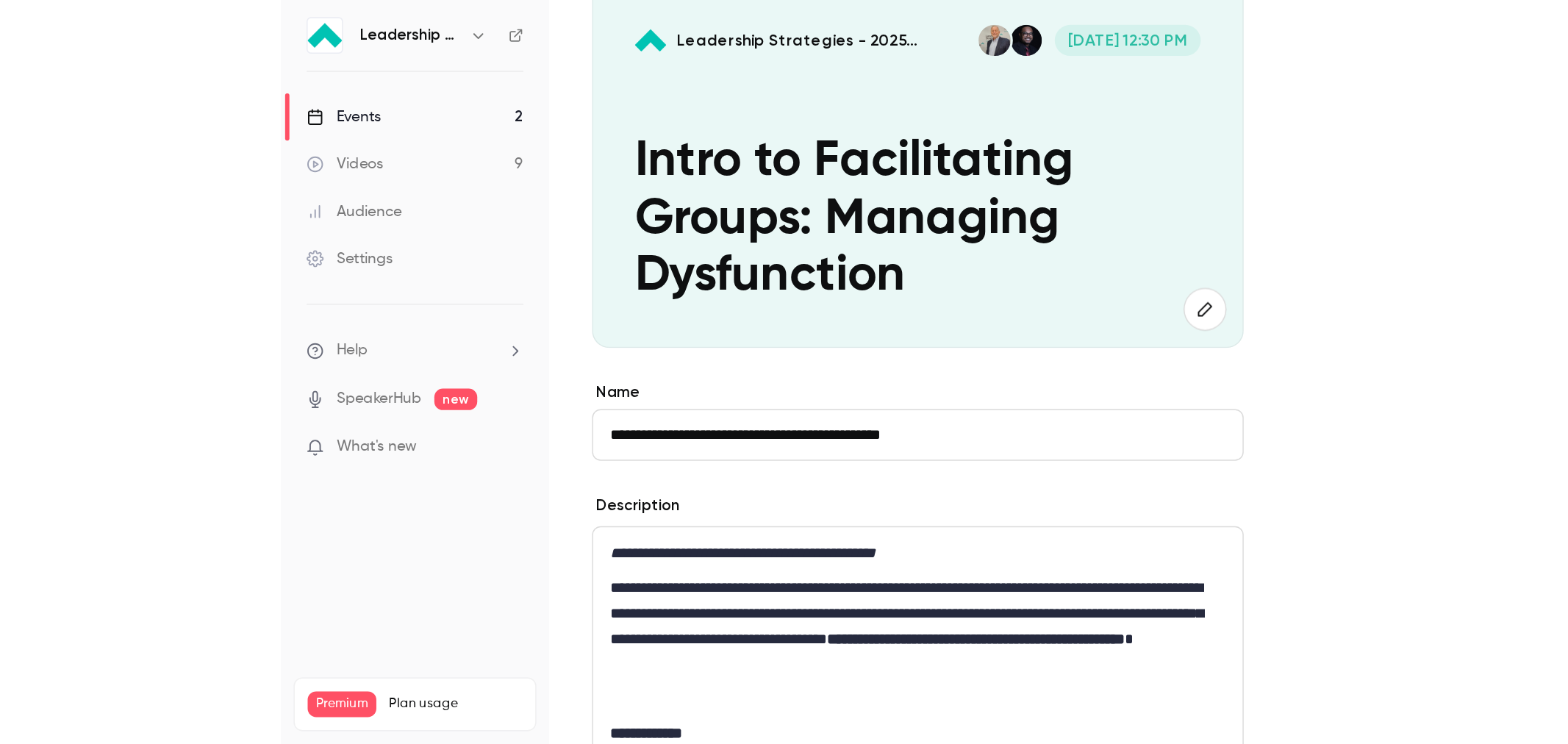 scroll, scrollTop: 0, scrollLeft: 0, axis: both 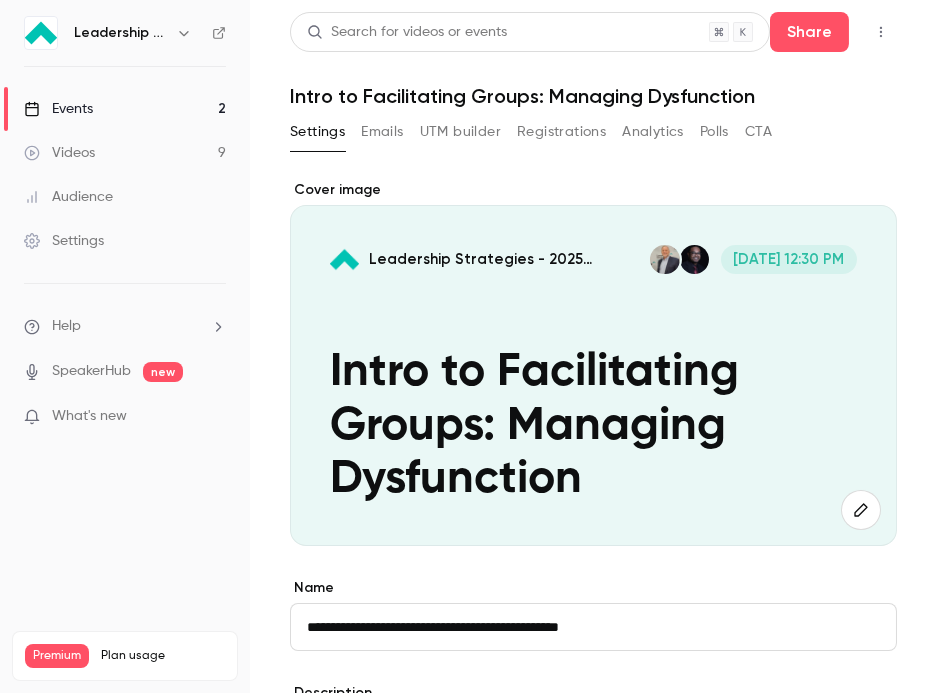 click on "UTM builder" at bounding box center [460, 132] 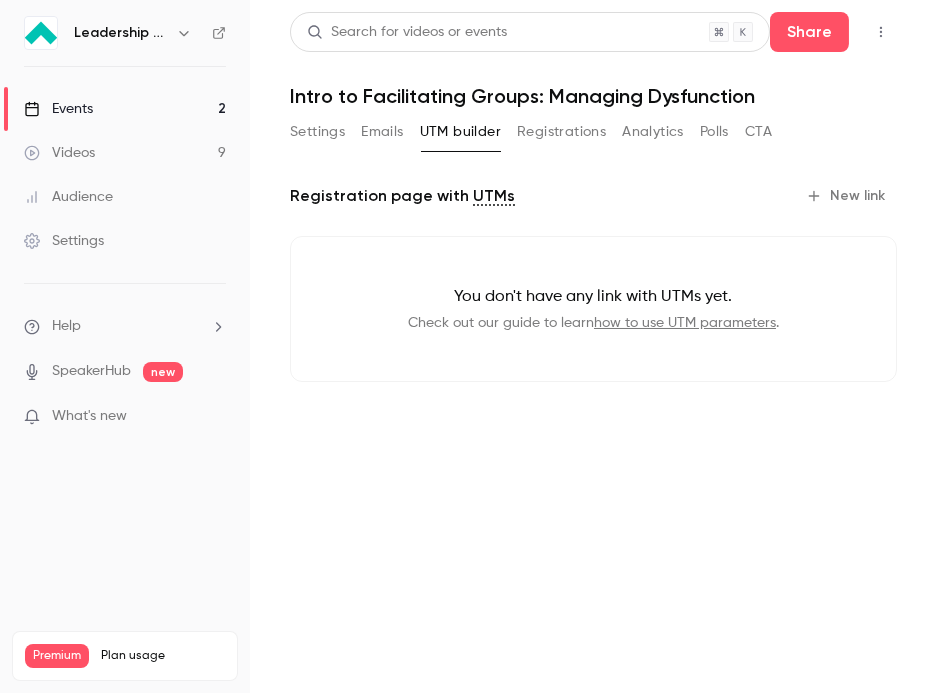 click on "New link" at bounding box center [847, 196] 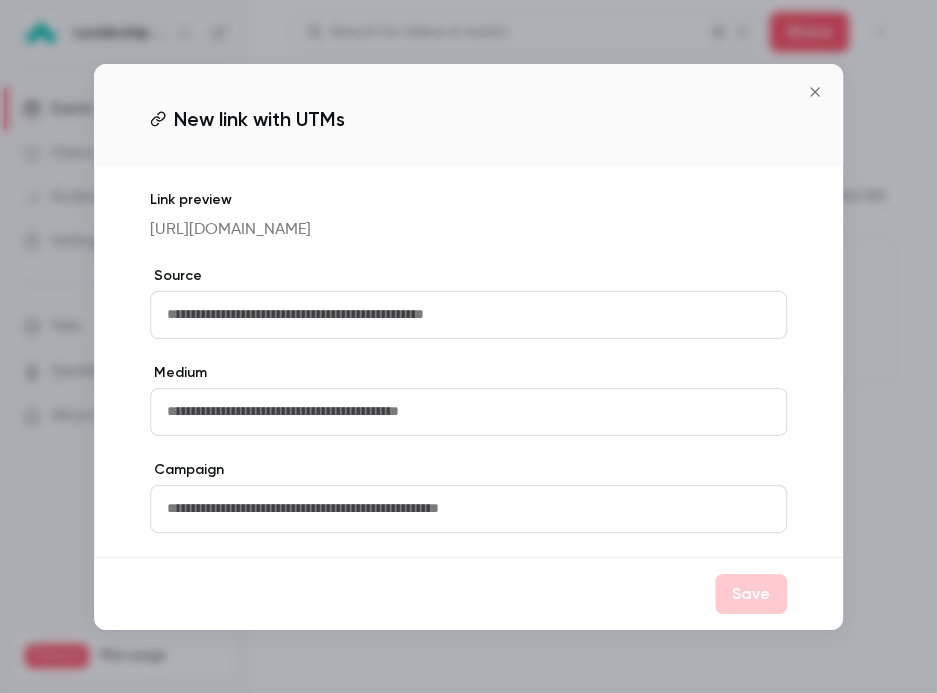 click at bounding box center (469, 509) 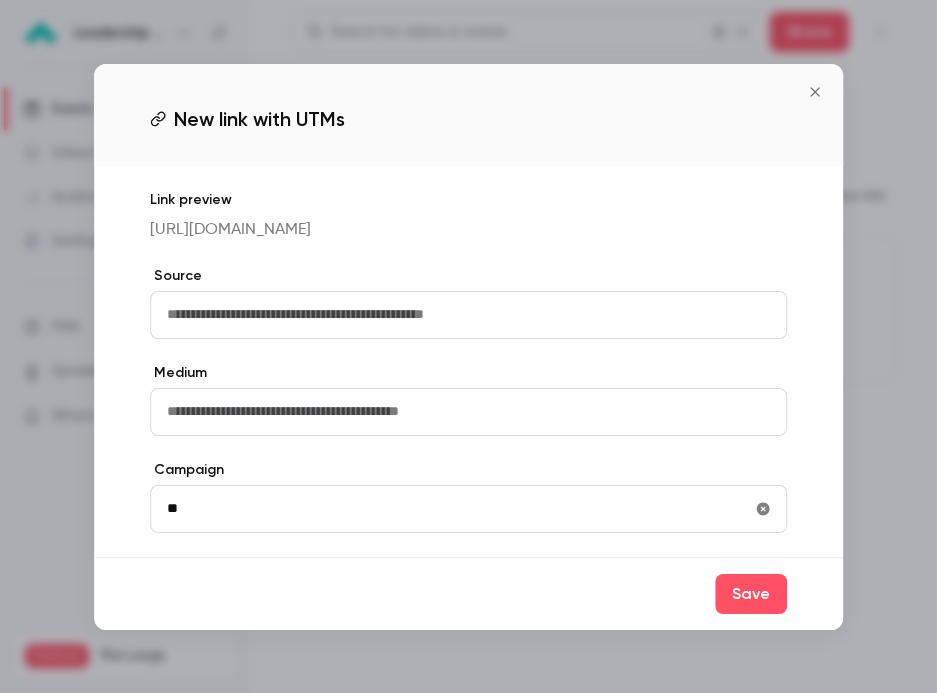 type on "*" 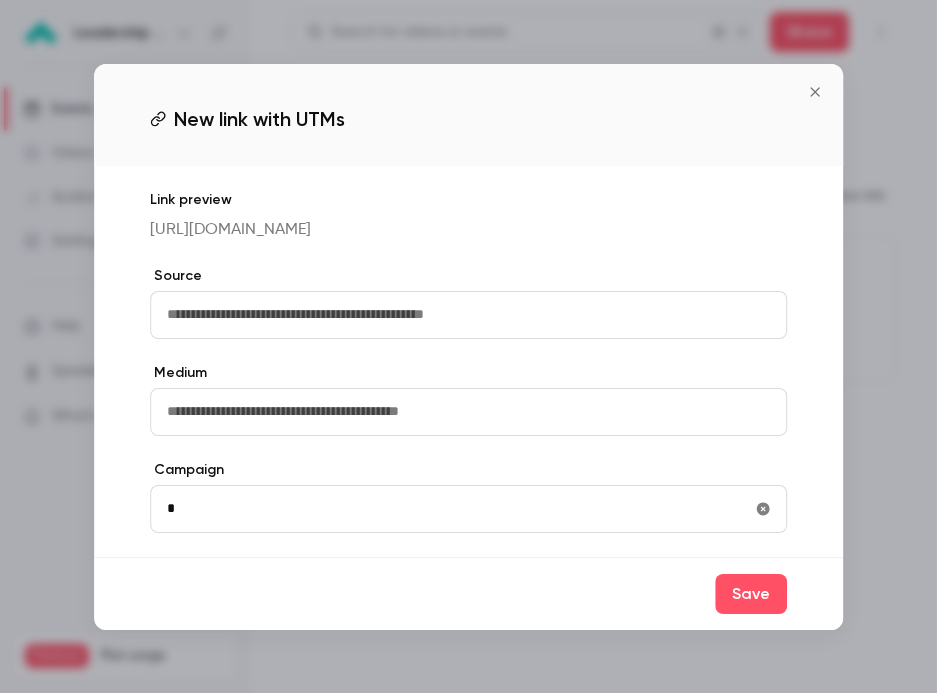 type 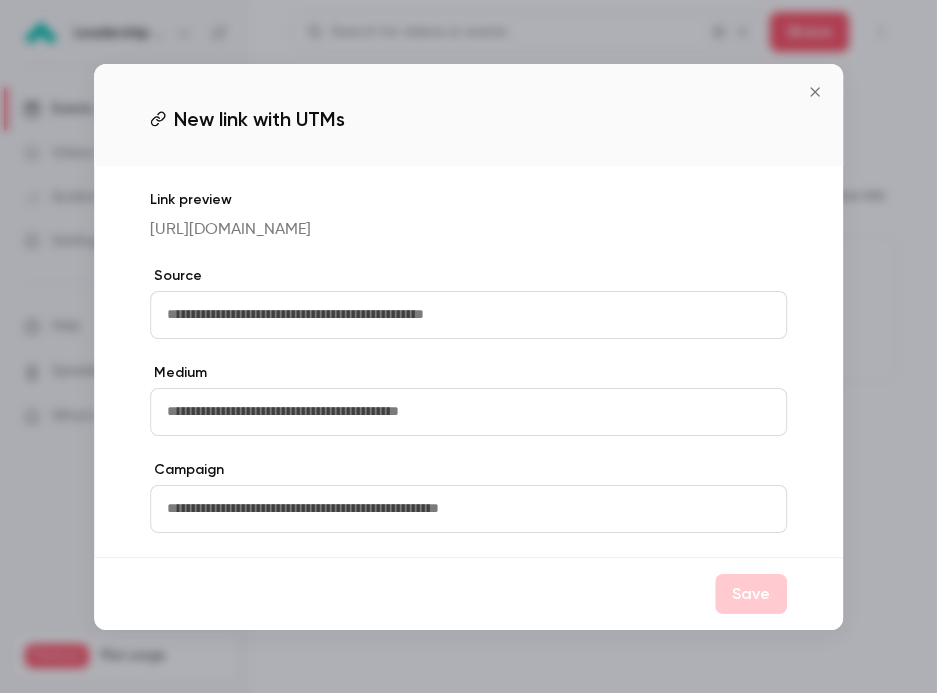 click 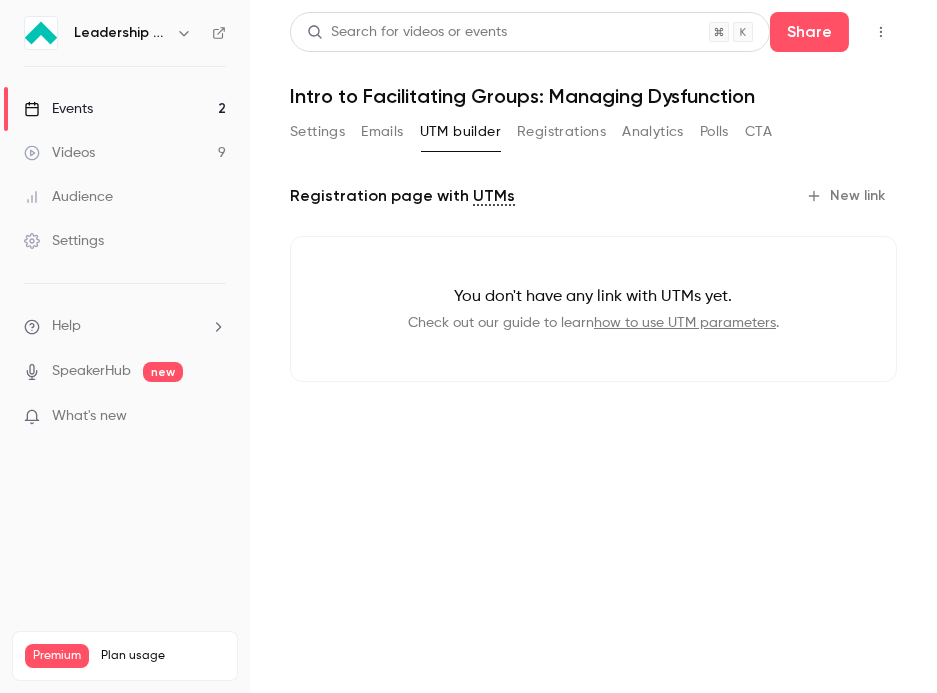 click on "Registrations" at bounding box center [561, 132] 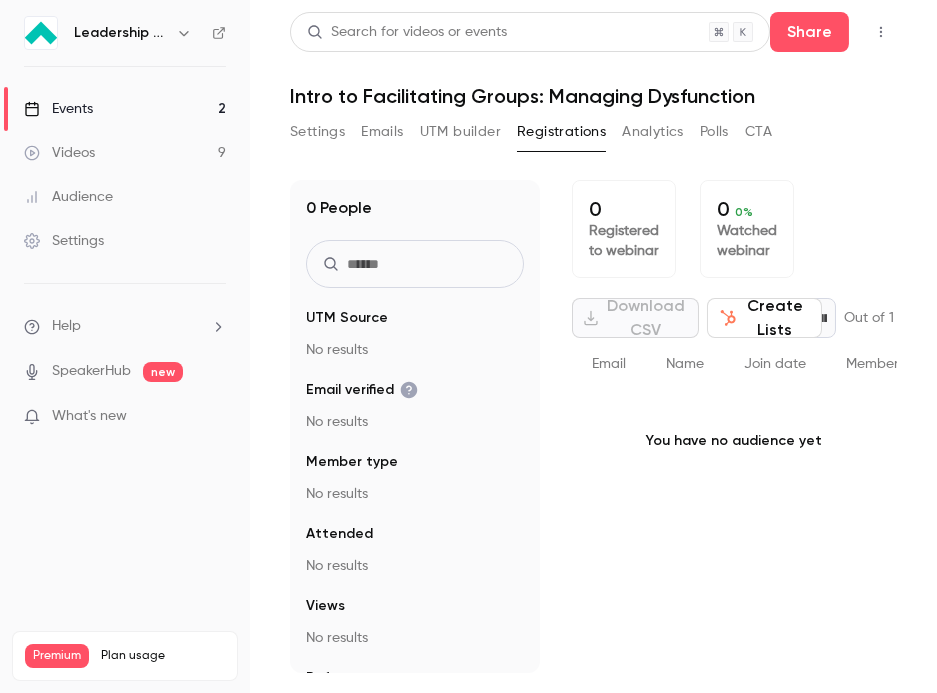 click on "Analytics" at bounding box center [653, 132] 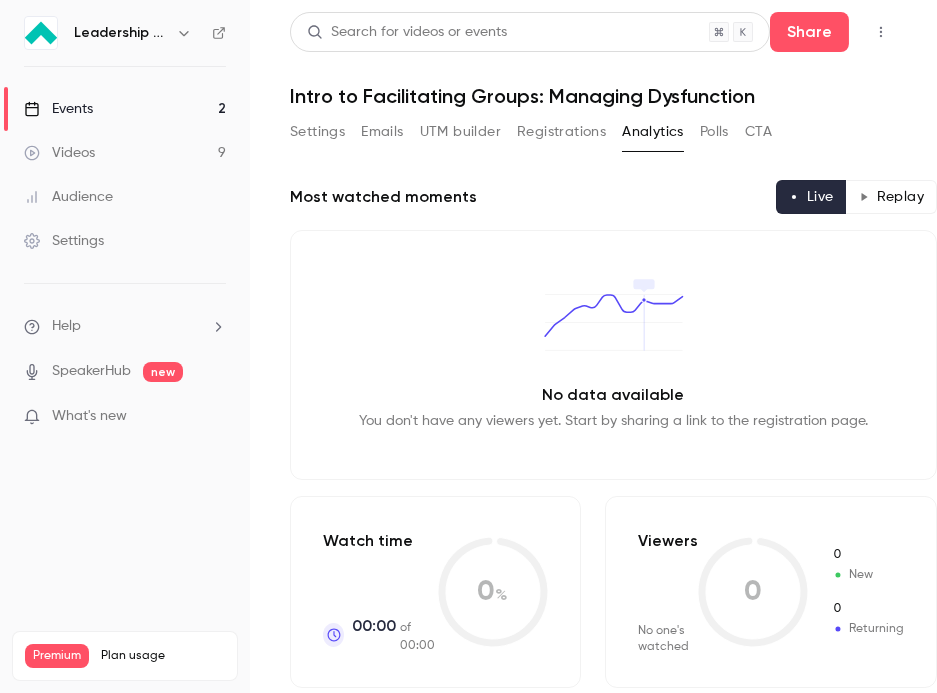 click on "Polls" at bounding box center [714, 132] 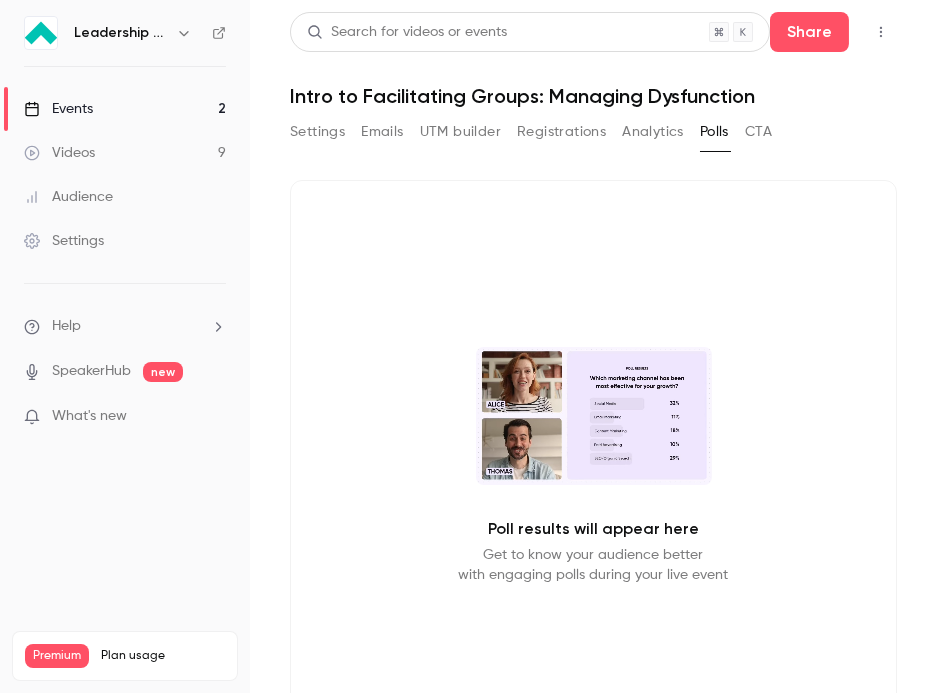 click on "CTA" at bounding box center [758, 132] 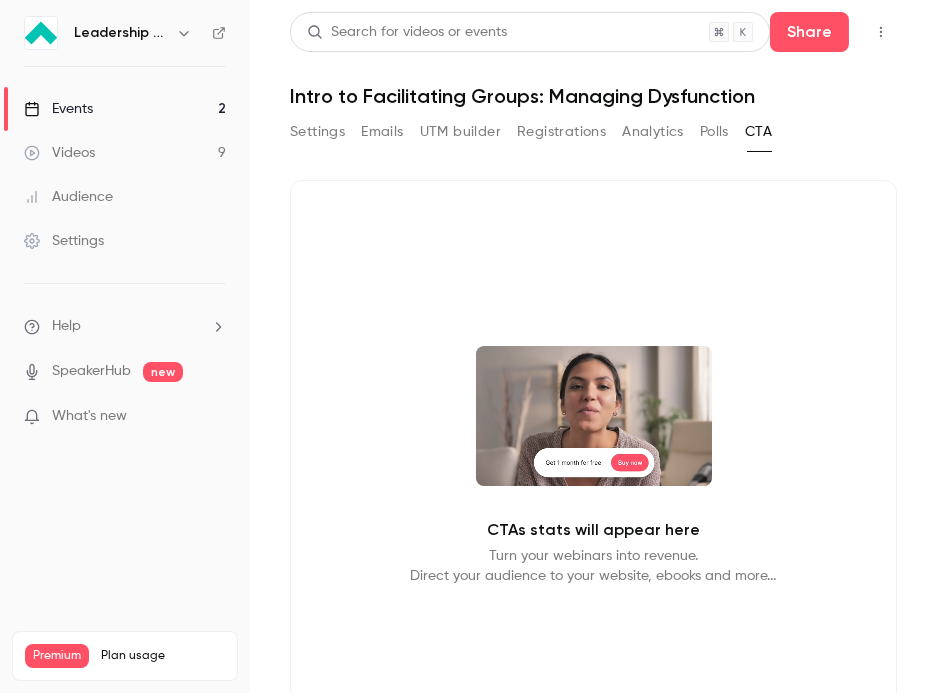 click on "Registrations" at bounding box center [561, 132] 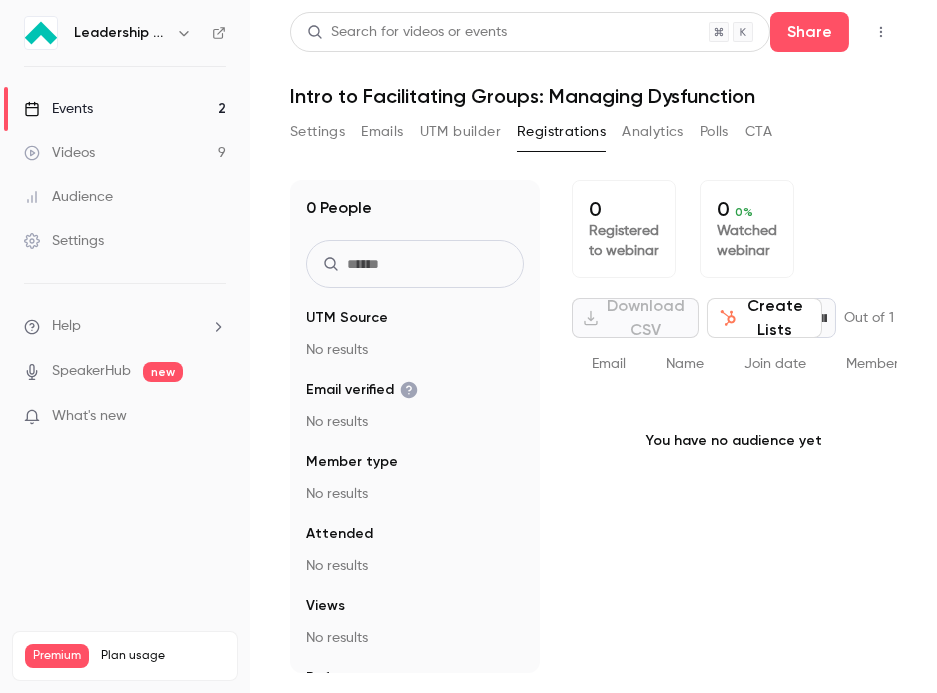 click on "UTM builder" at bounding box center (460, 132) 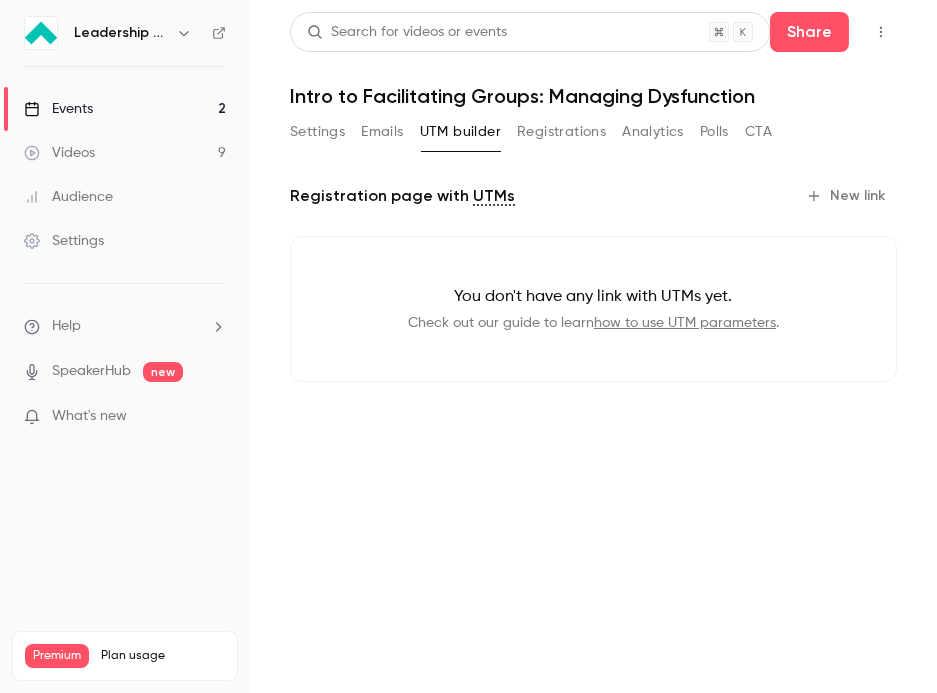 click on "New link" at bounding box center [847, 196] 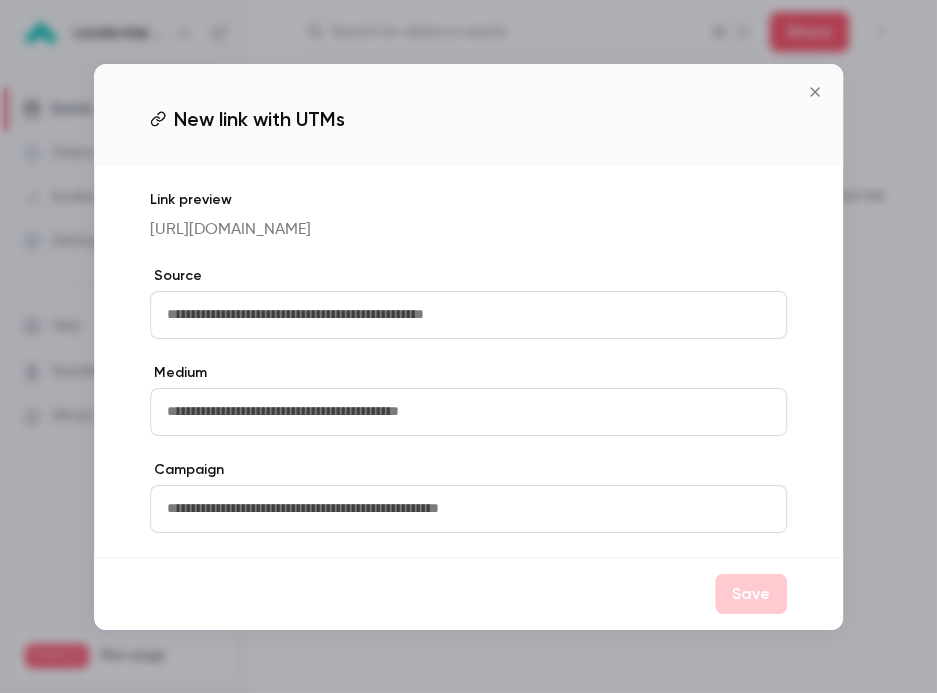 click 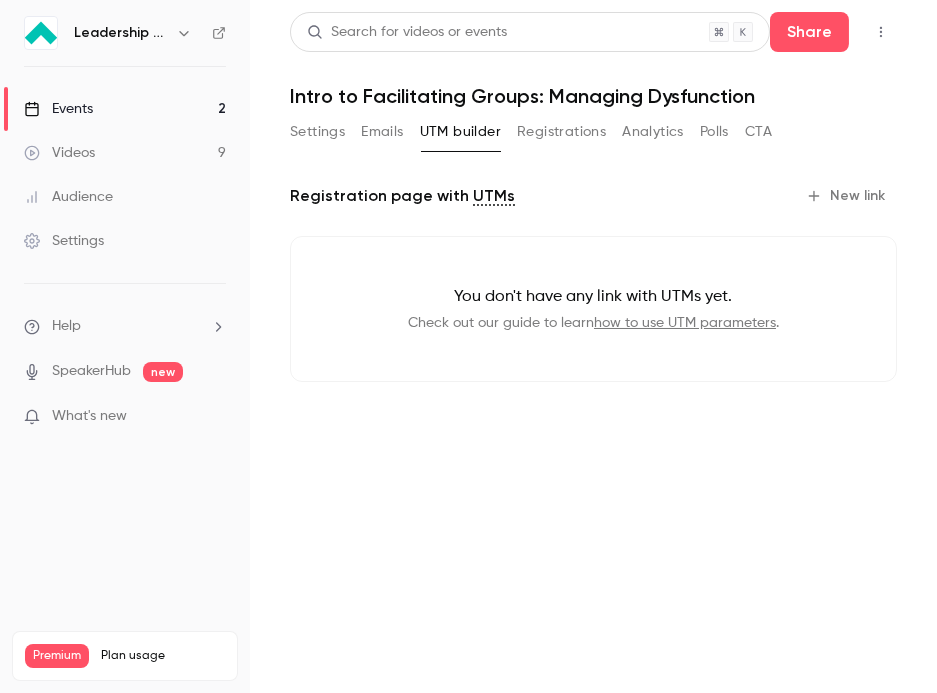 click on "New link" at bounding box center (847, 196) 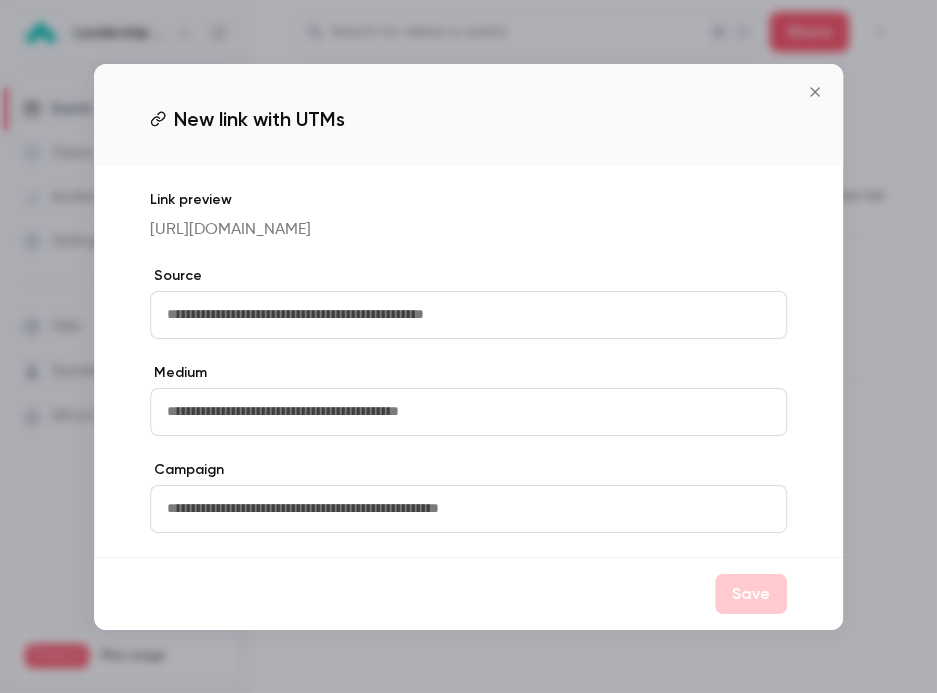 click at bounding box center [469, 509] 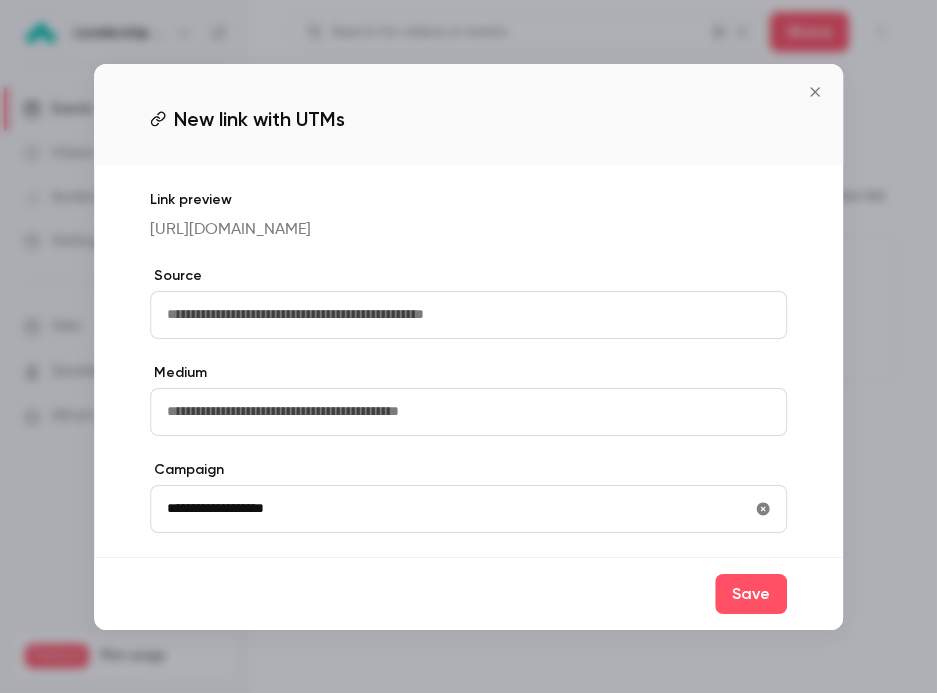 type on "**********" 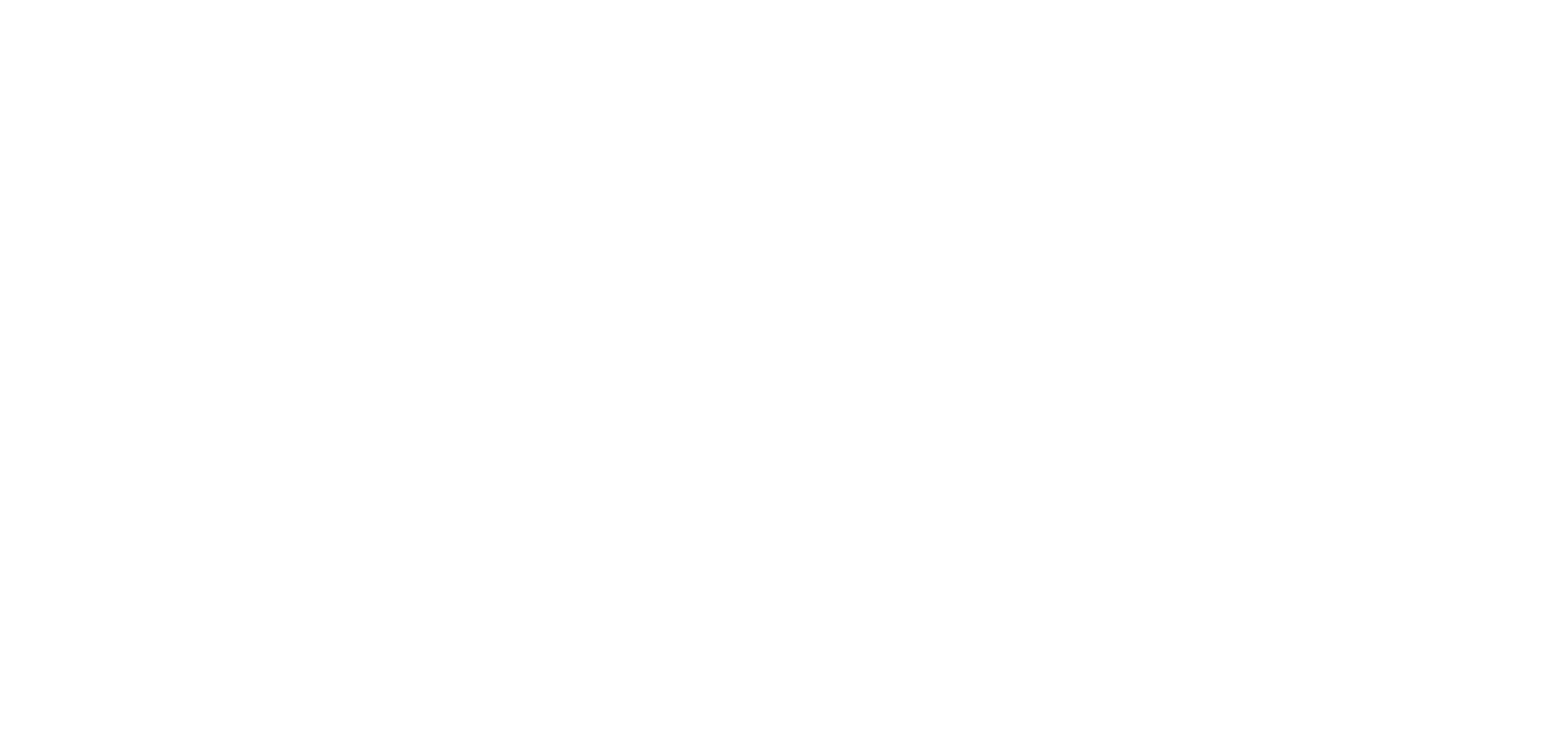 scroll, scrollTop: 0, scrollLeft: 0, axis: both 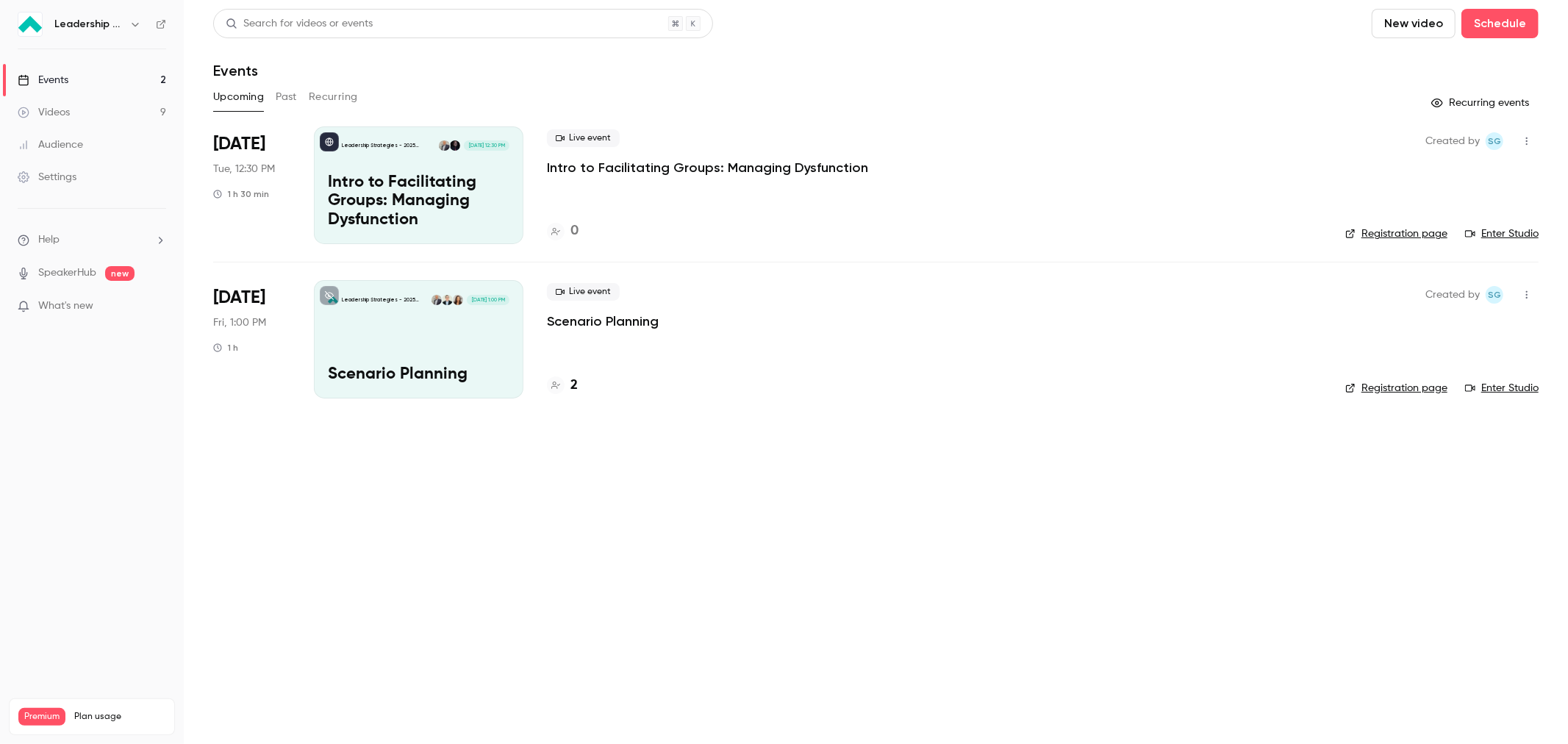 click on "Past" at bounding box center [286, 97] 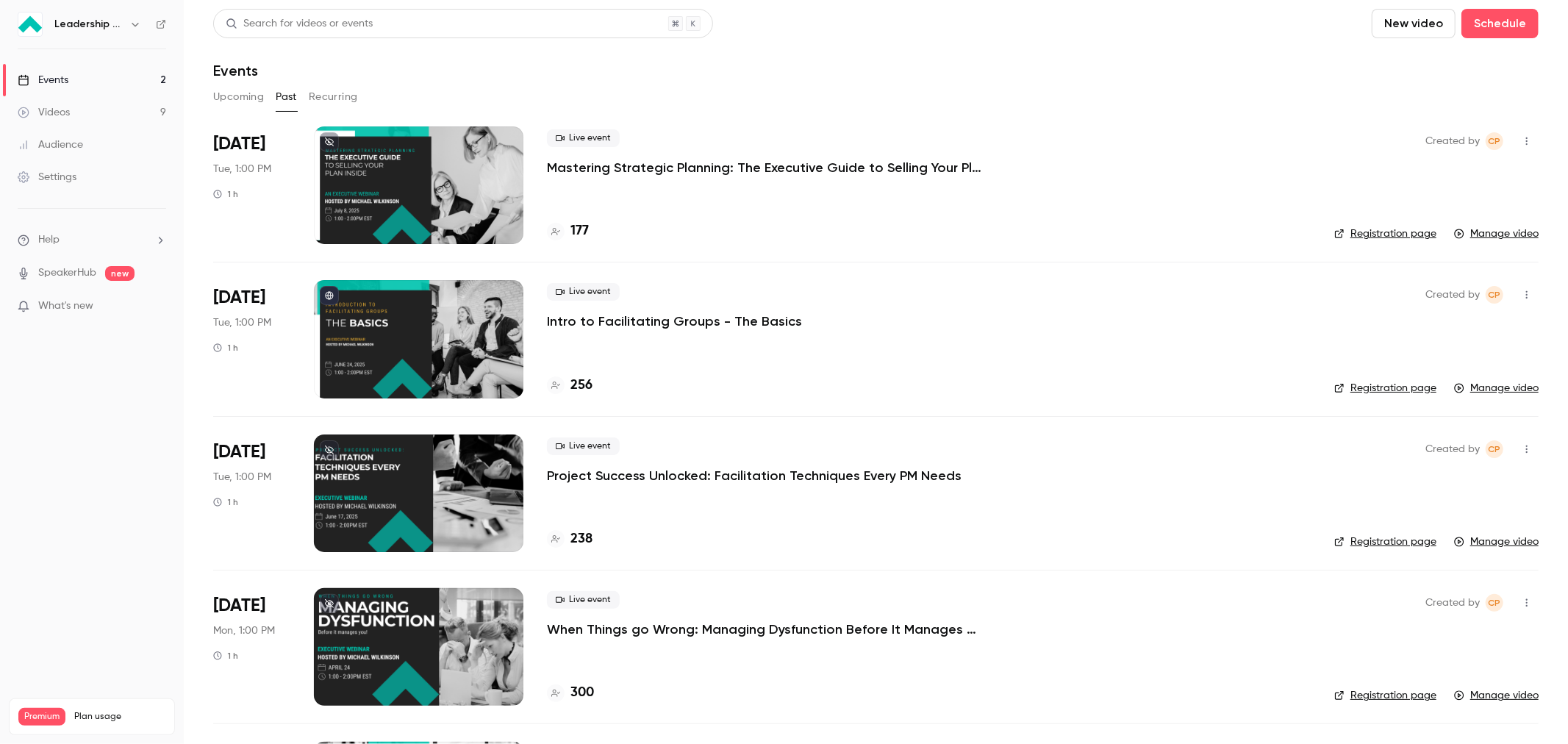 click at bounding box center (418, 185) 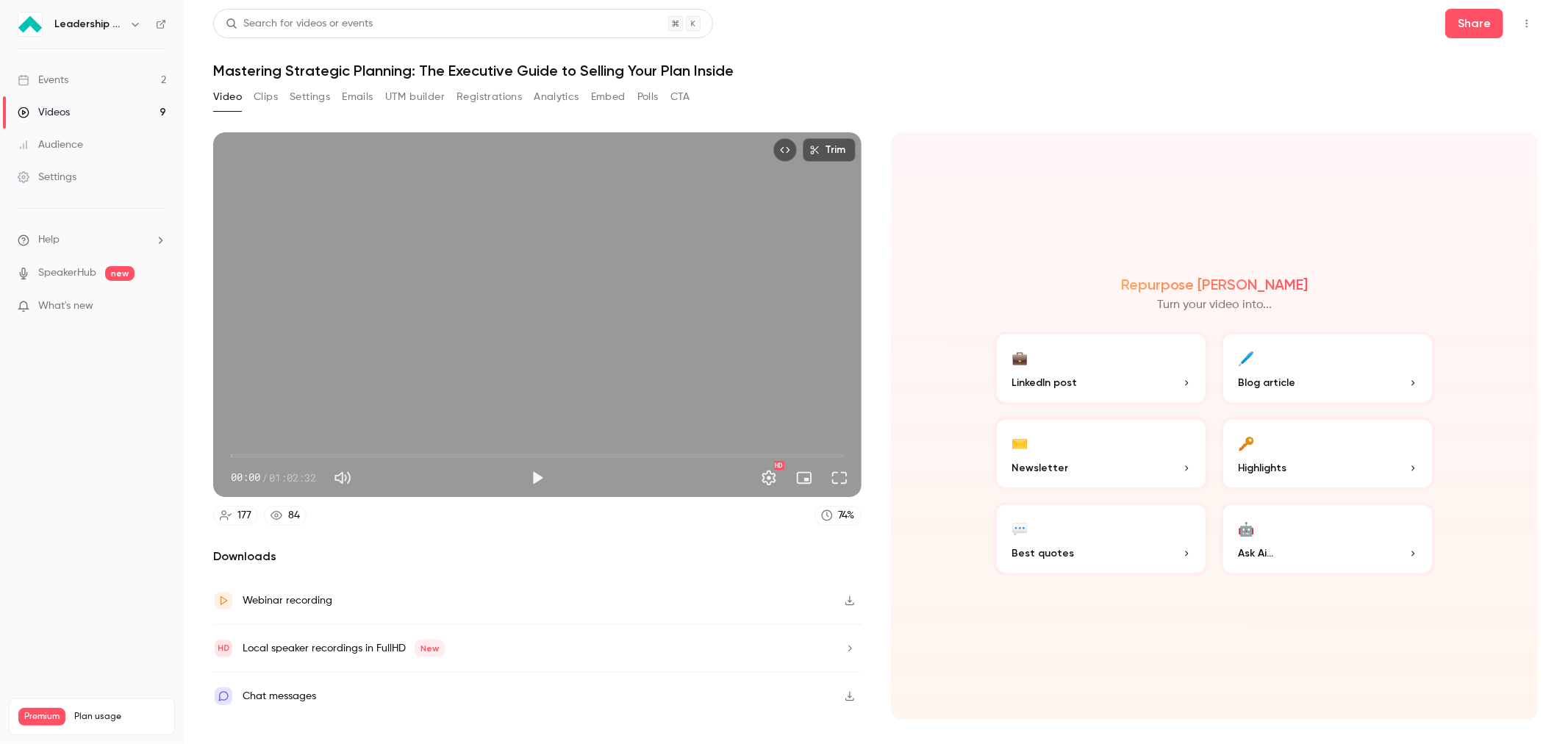 click on "Emails" at bounding box center [357, 97] 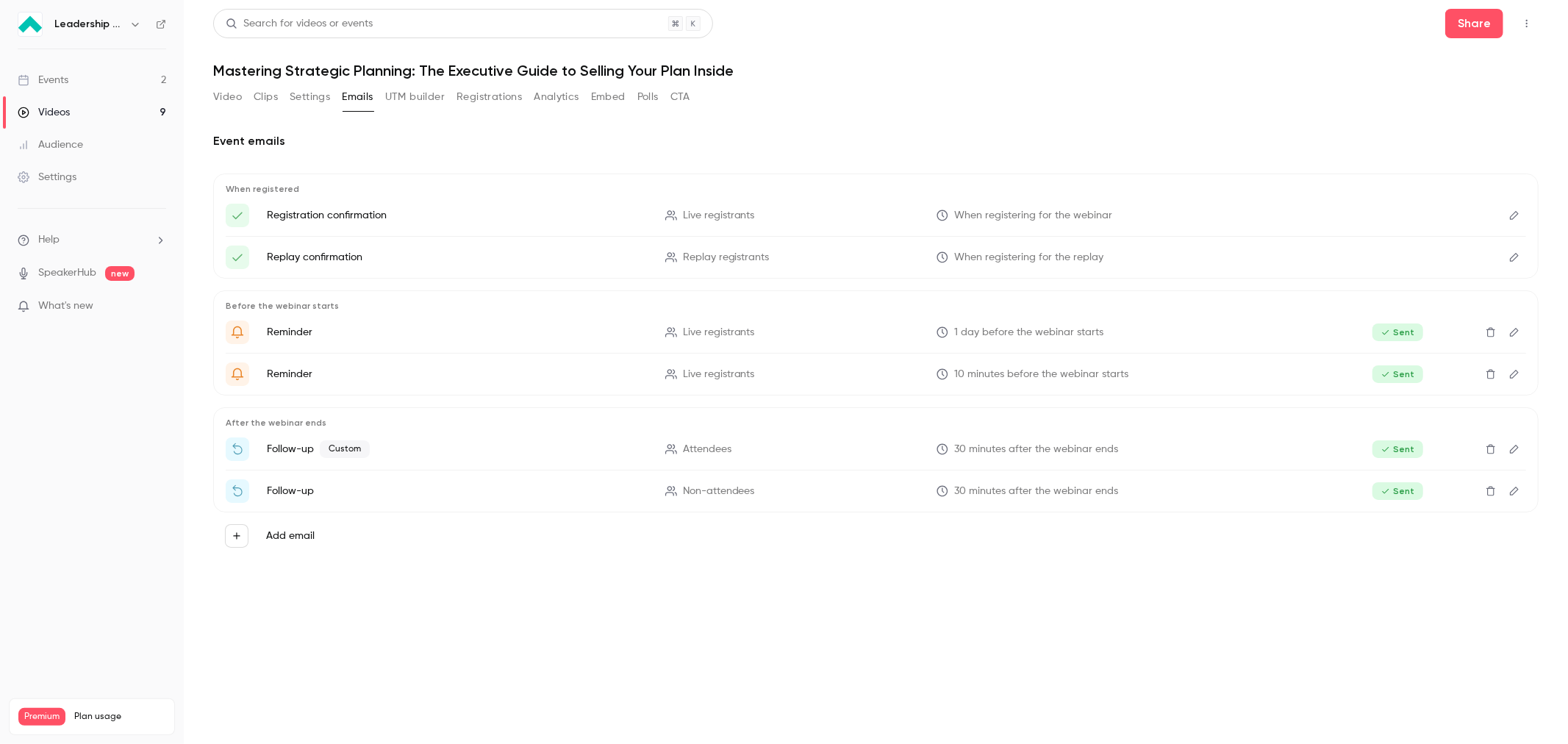 click 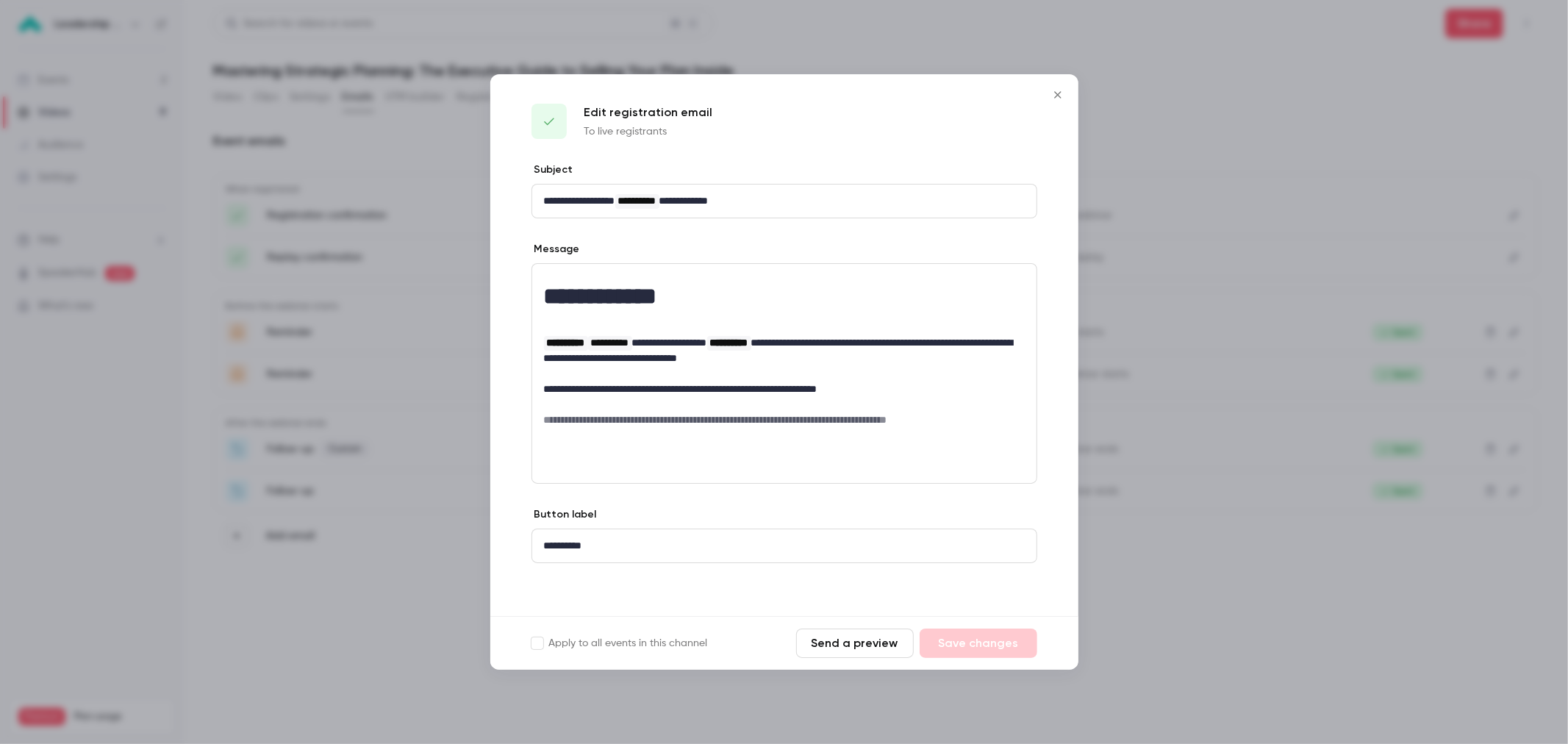 drag, startPoint x: 1054, startPoint y: 93, endPoint x: 648, endPoint y: 113, distance: 406.4923 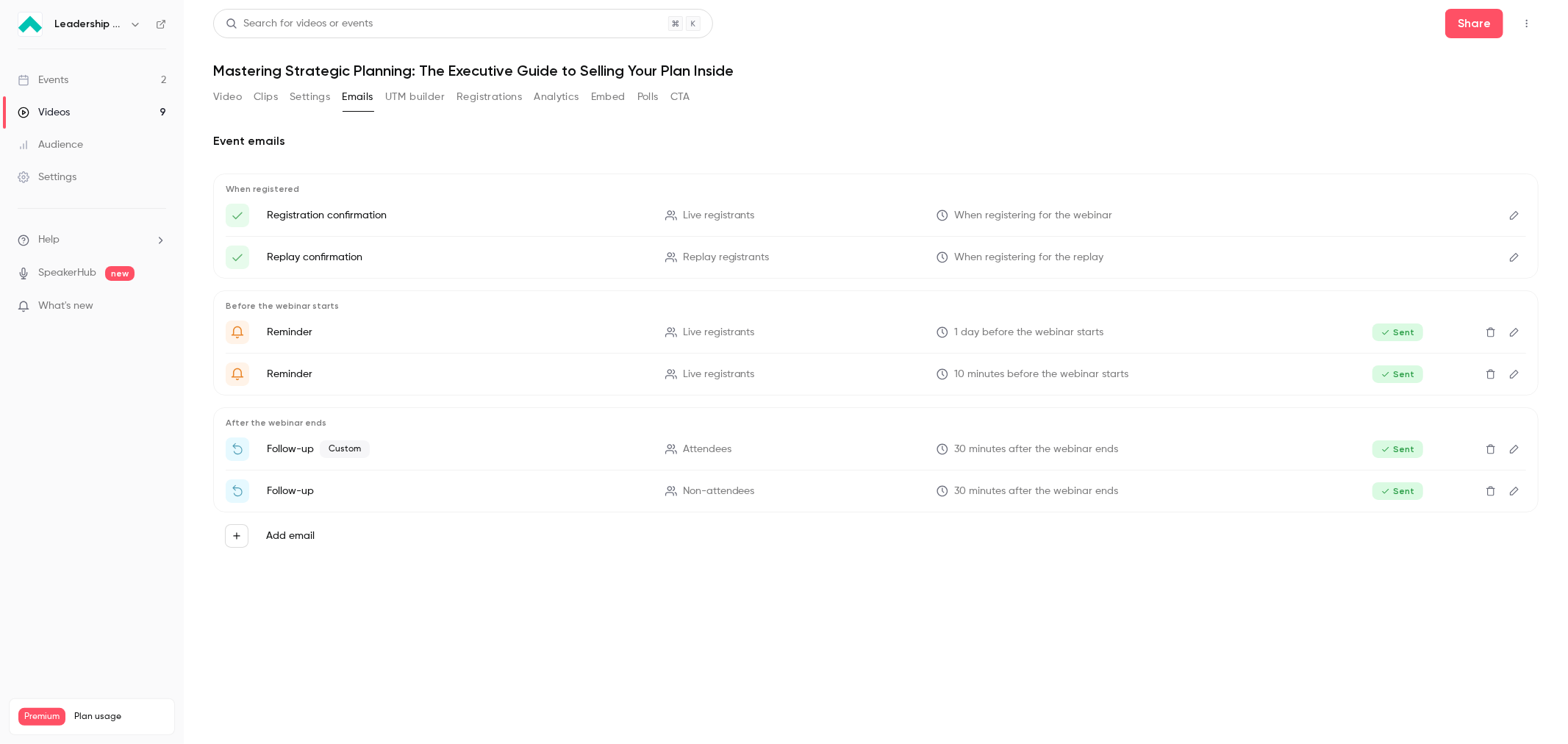 click on "Videos 9" at bounding box center (92, 112) 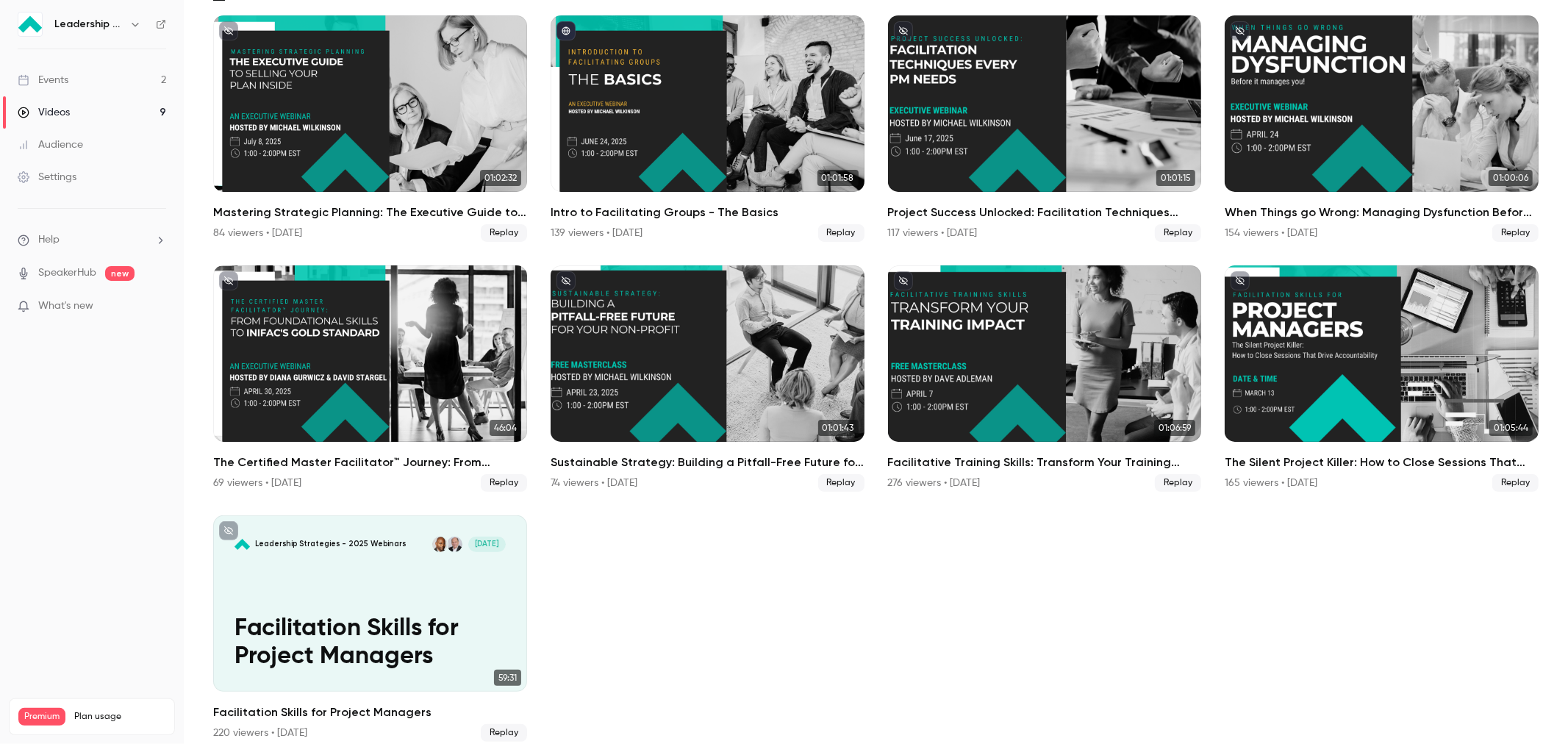 scroll, scrollTop: 121, scrollLeft: 0, axis: vertical 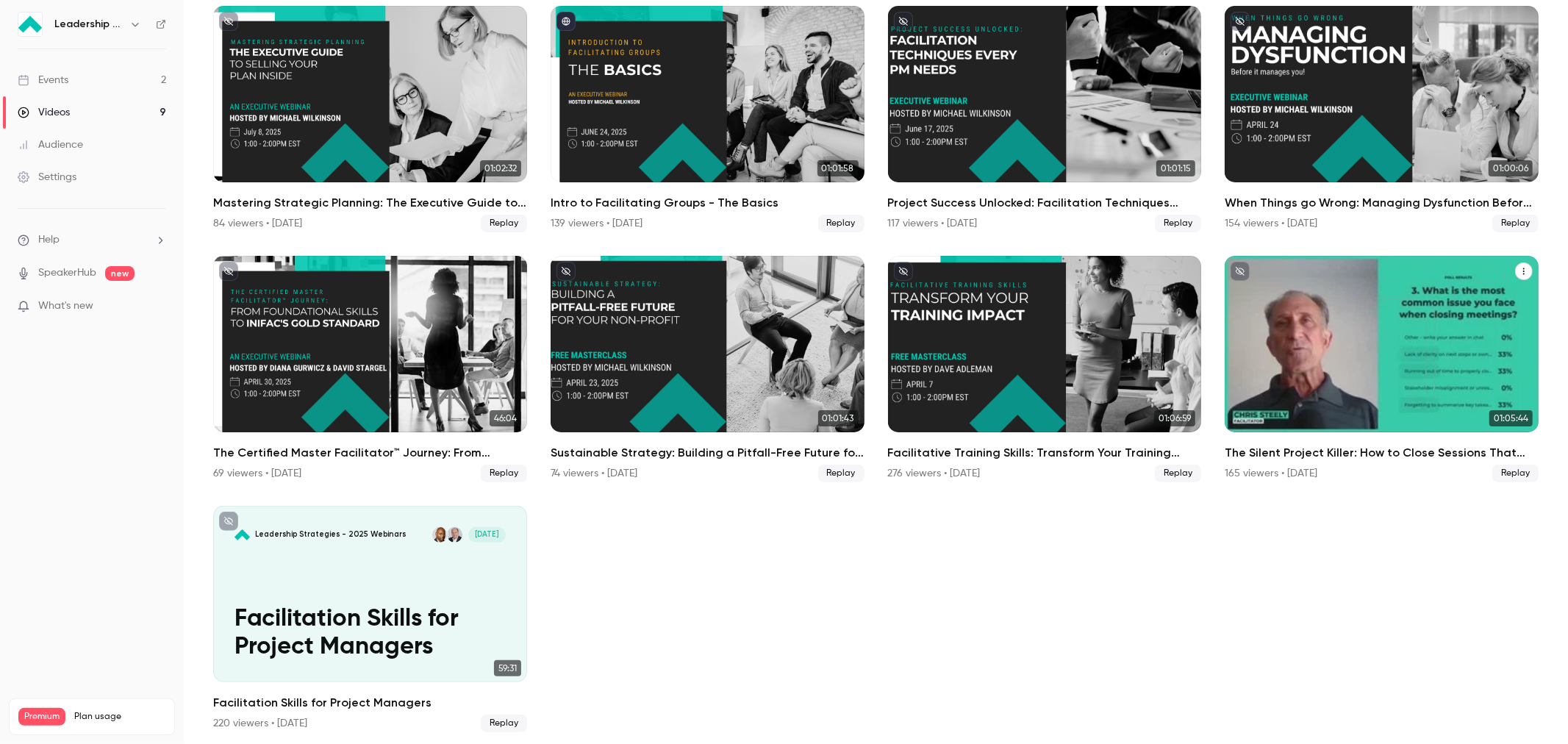 click at bounding box center [1381, 344] 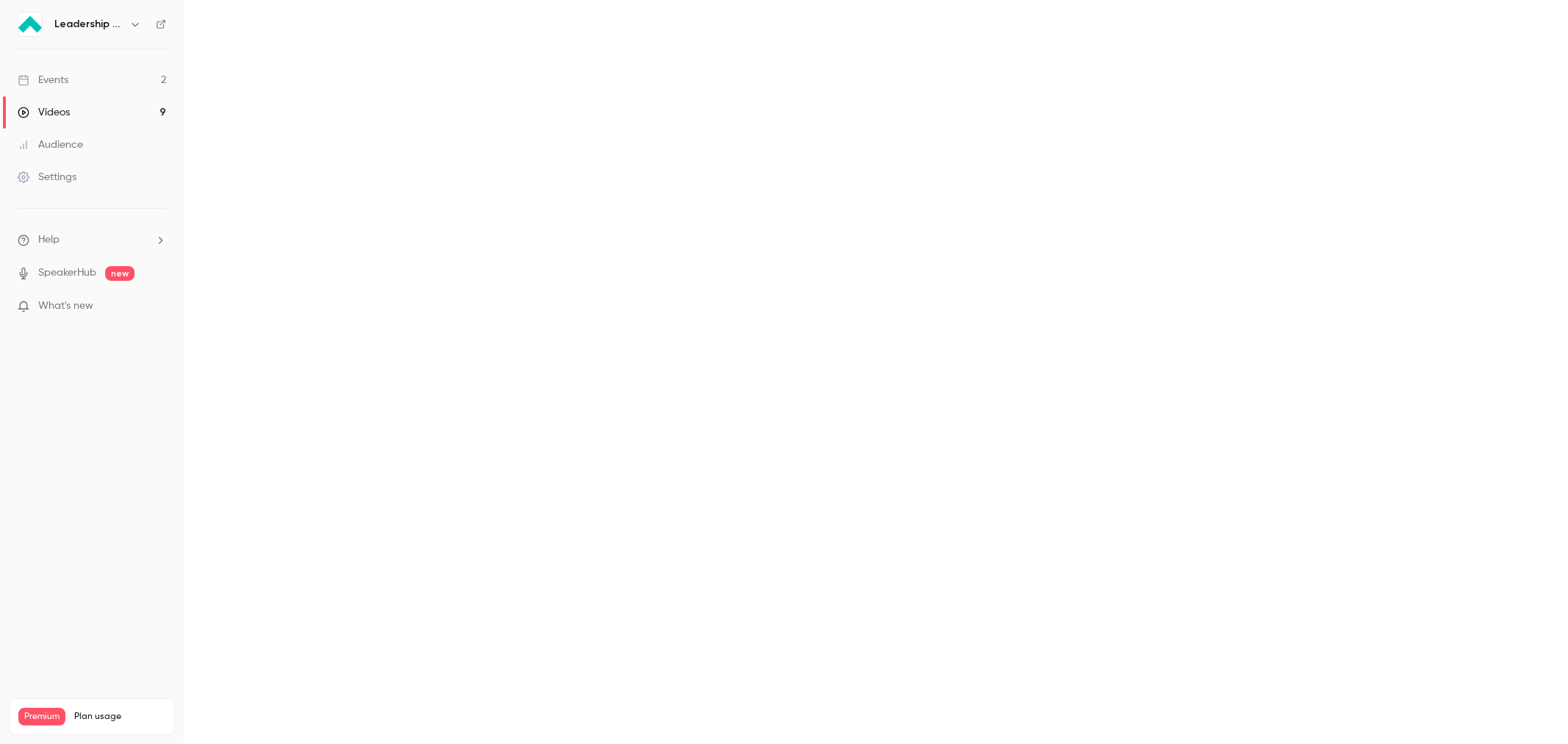 scroll, scrollTop: 0, scrollLeft: 0, axis: both 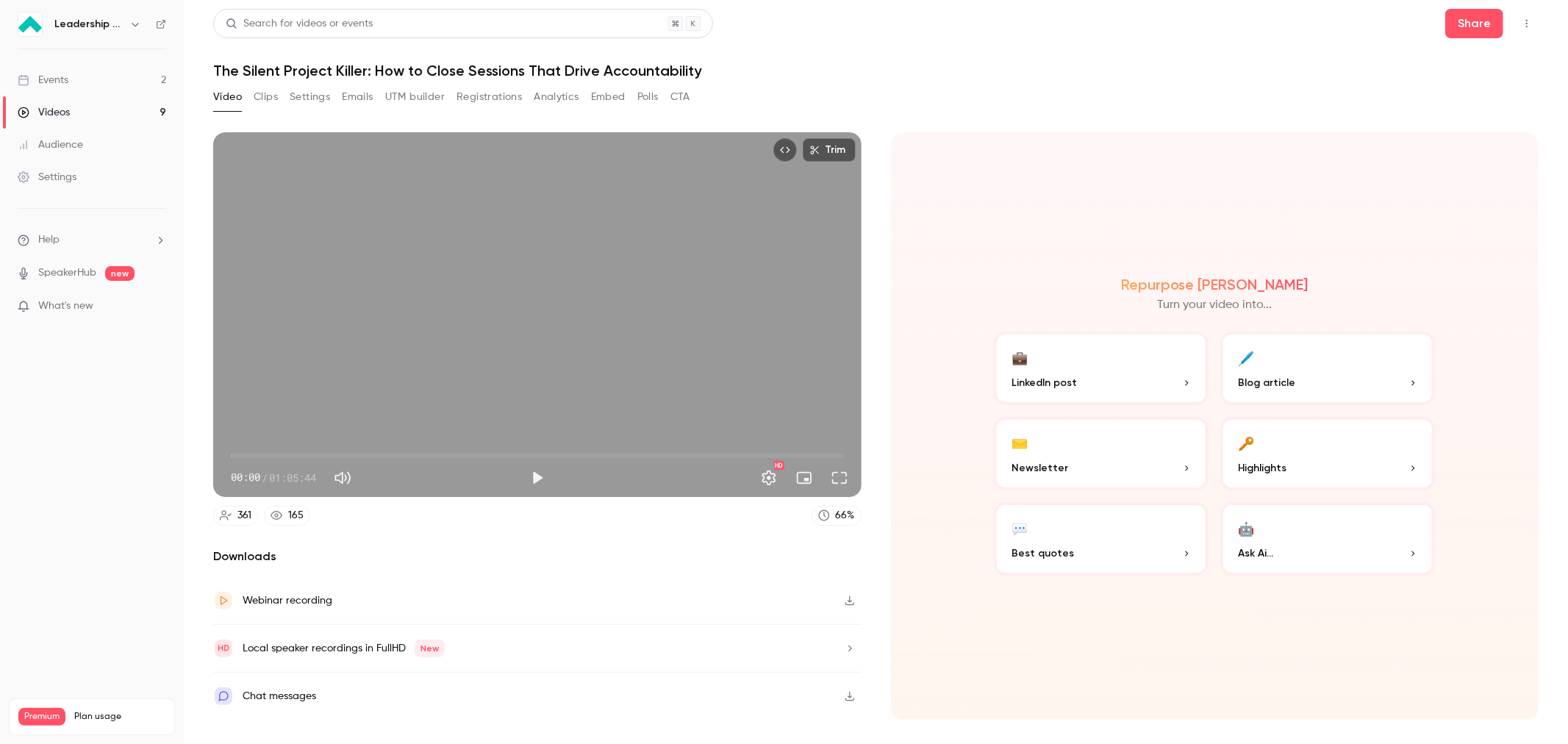 click on "Emails" at bounding box center (357, 97) 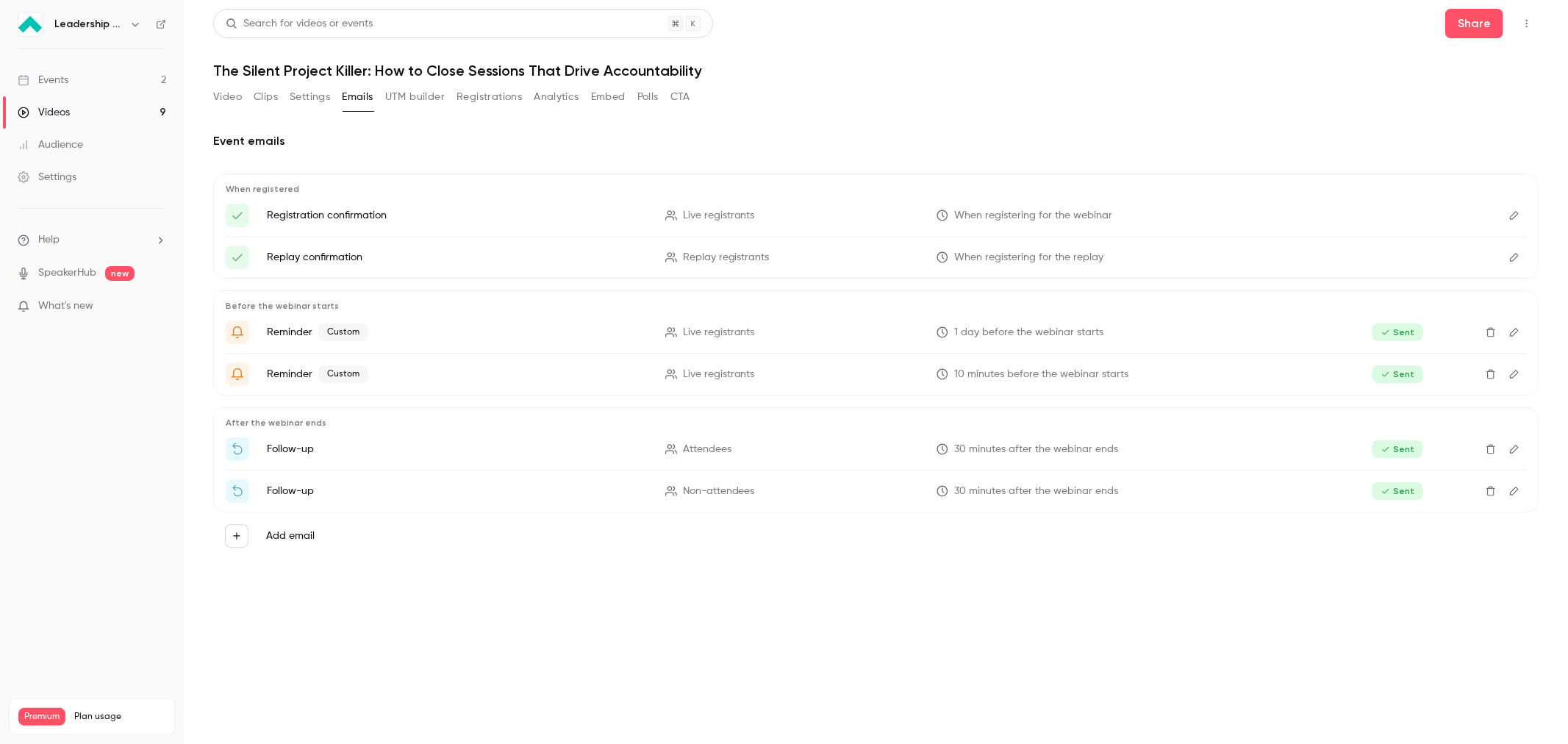 click 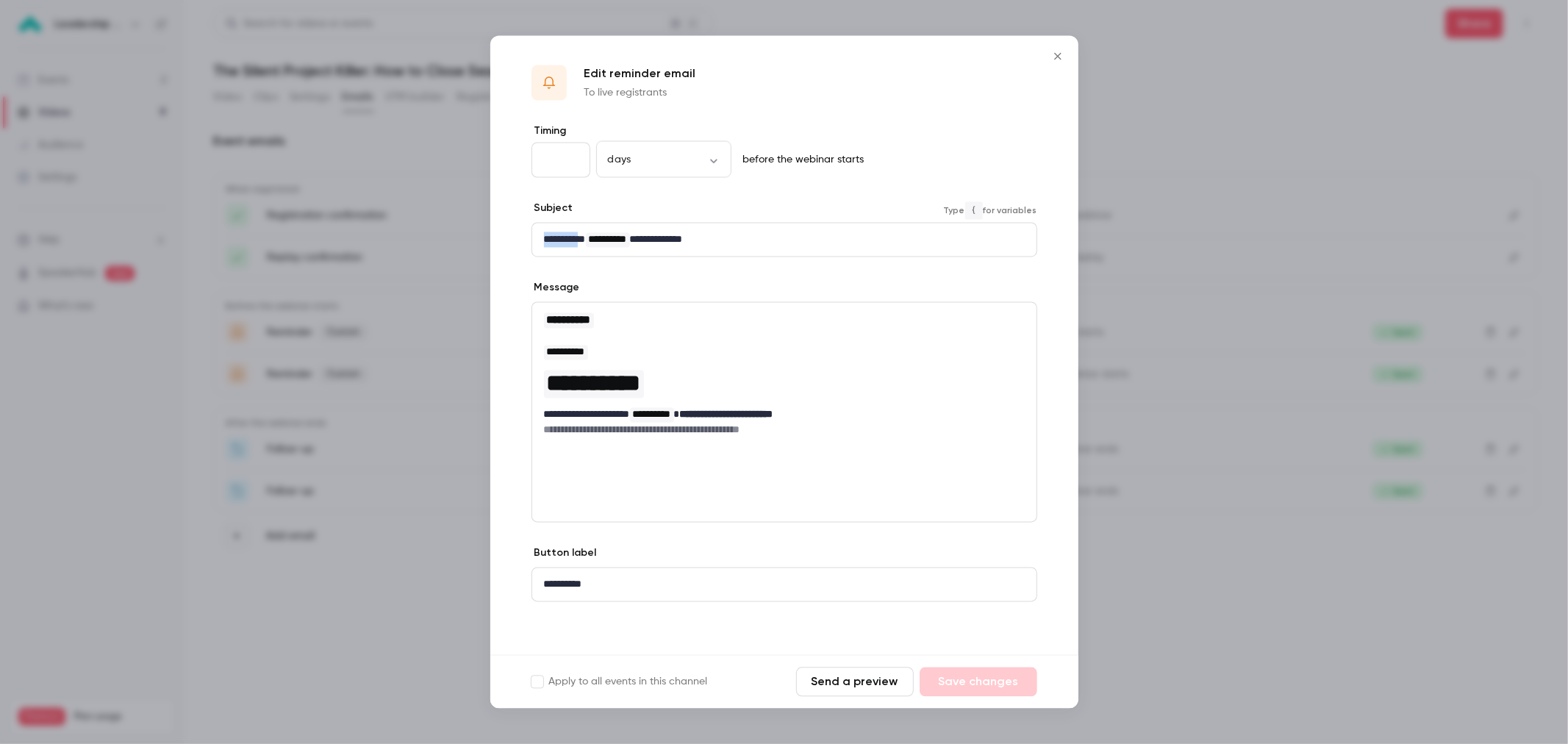 drag, startPoint x: 591, startPoint y: 238, endPoint x: 531, endPoint y: 232, distance: 60.299254 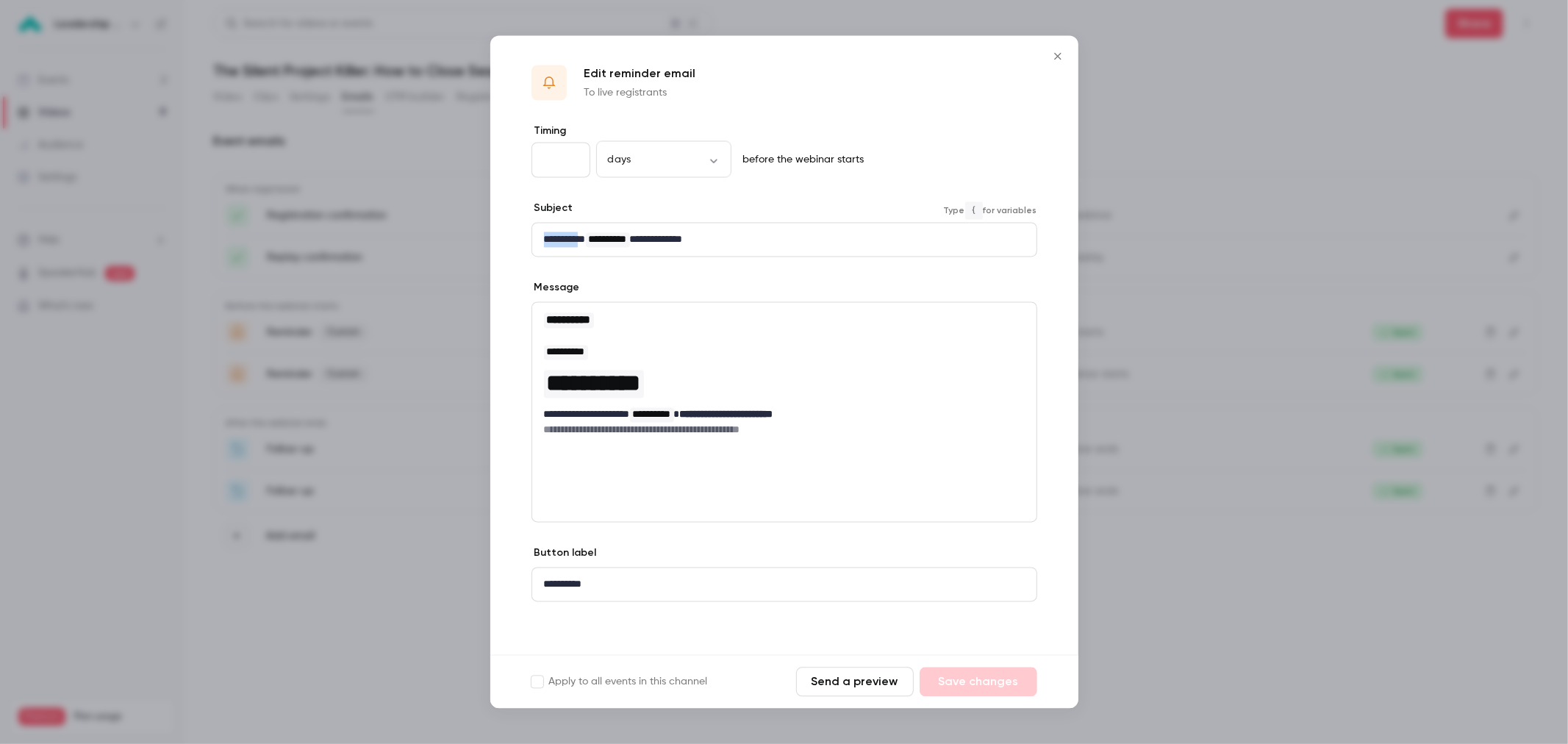 click on "**********" at bounding box center (784, 240) 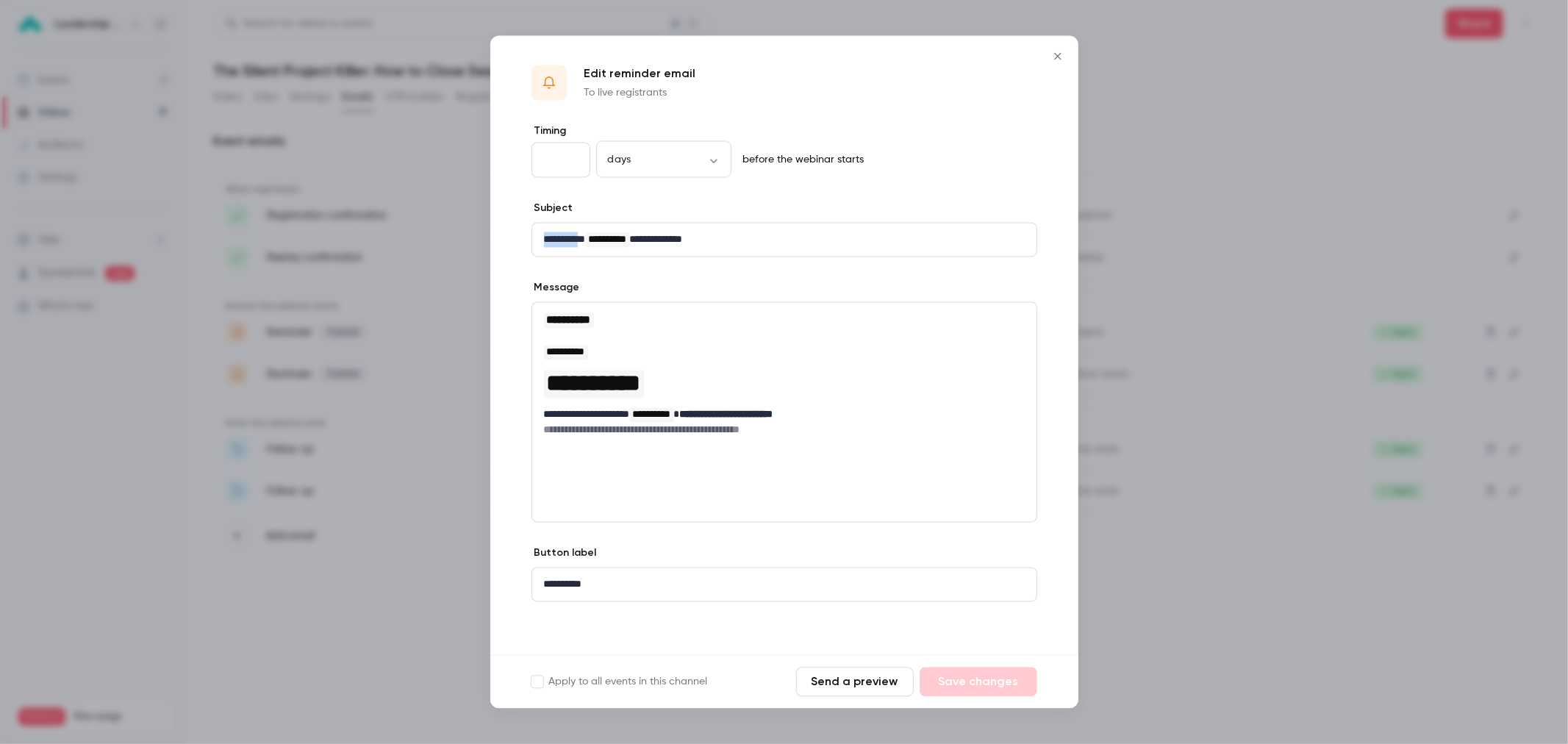 click 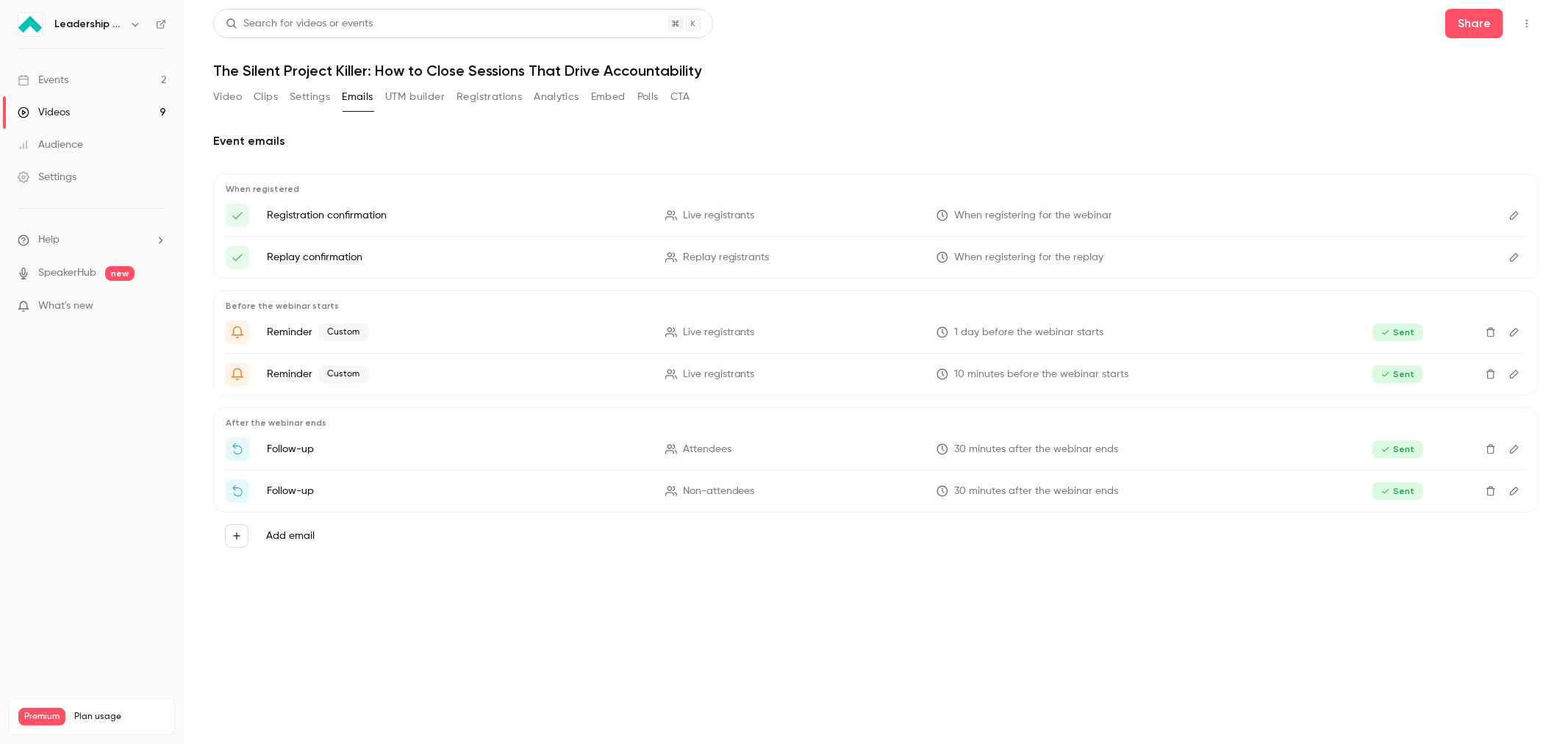 click 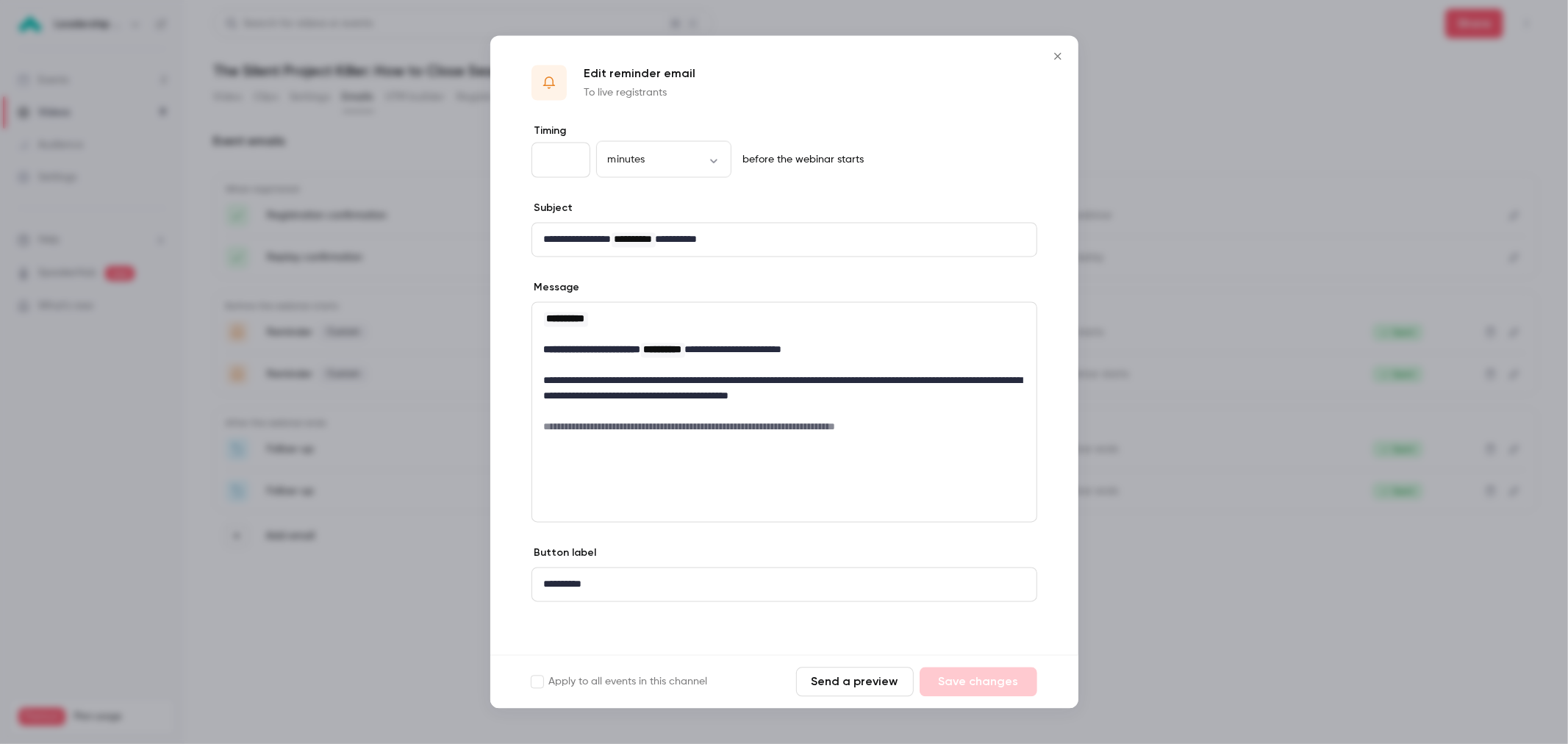 click 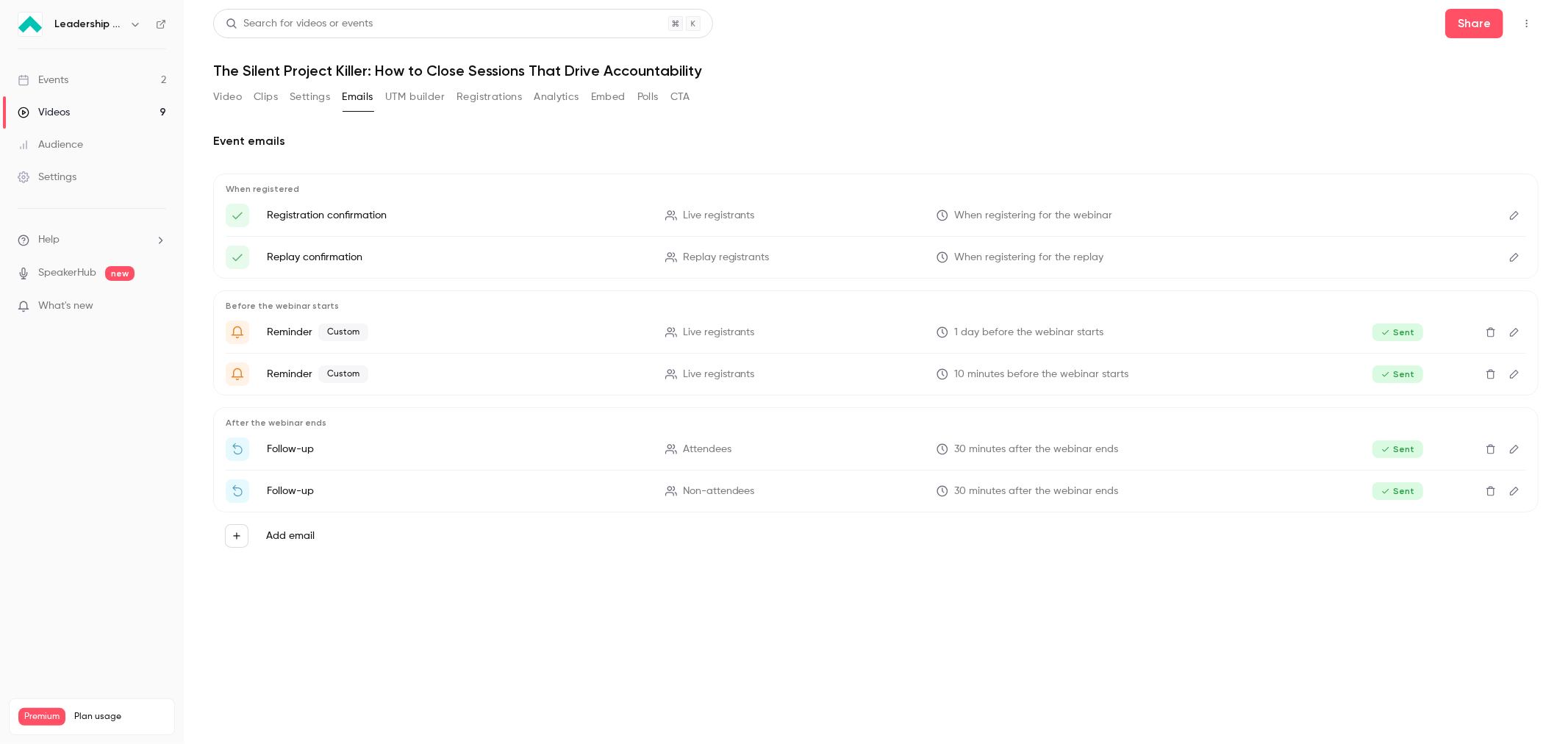 click on "UTM builder" at bounding box center [415, 97] 